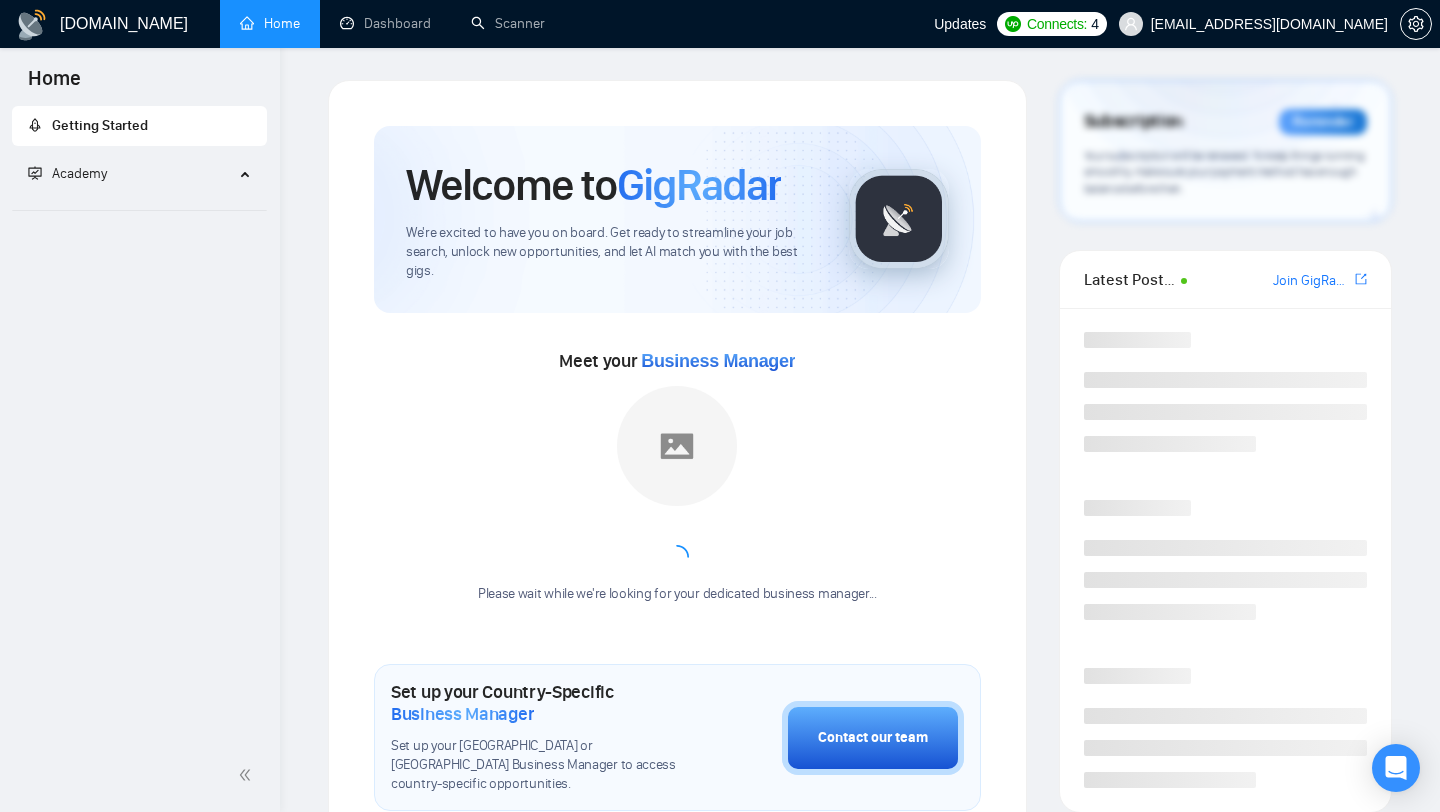 scroll, scrollTop: 0, scrollLeft: 0, axis: both 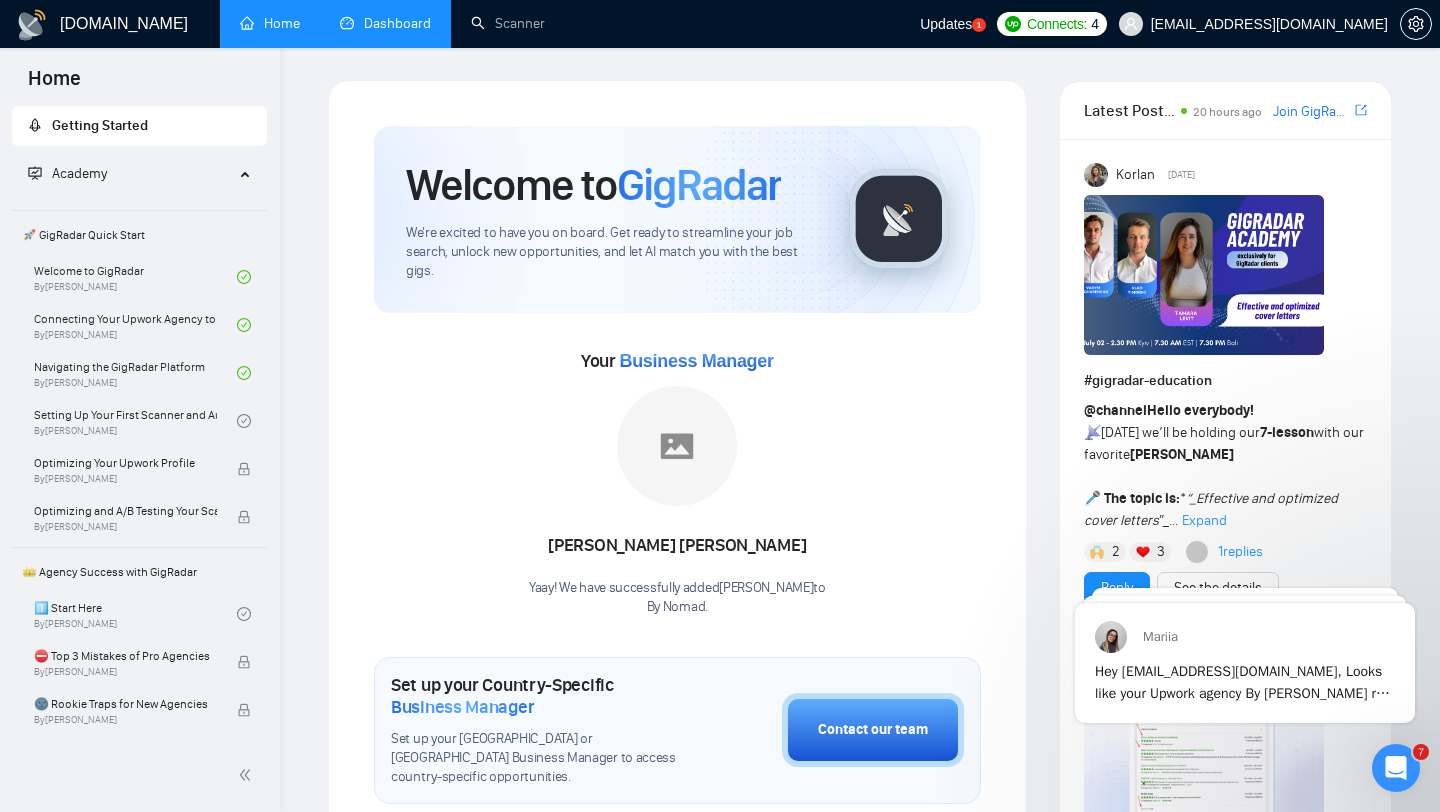 click on "Dashboard" at bounding box center [385, 23] 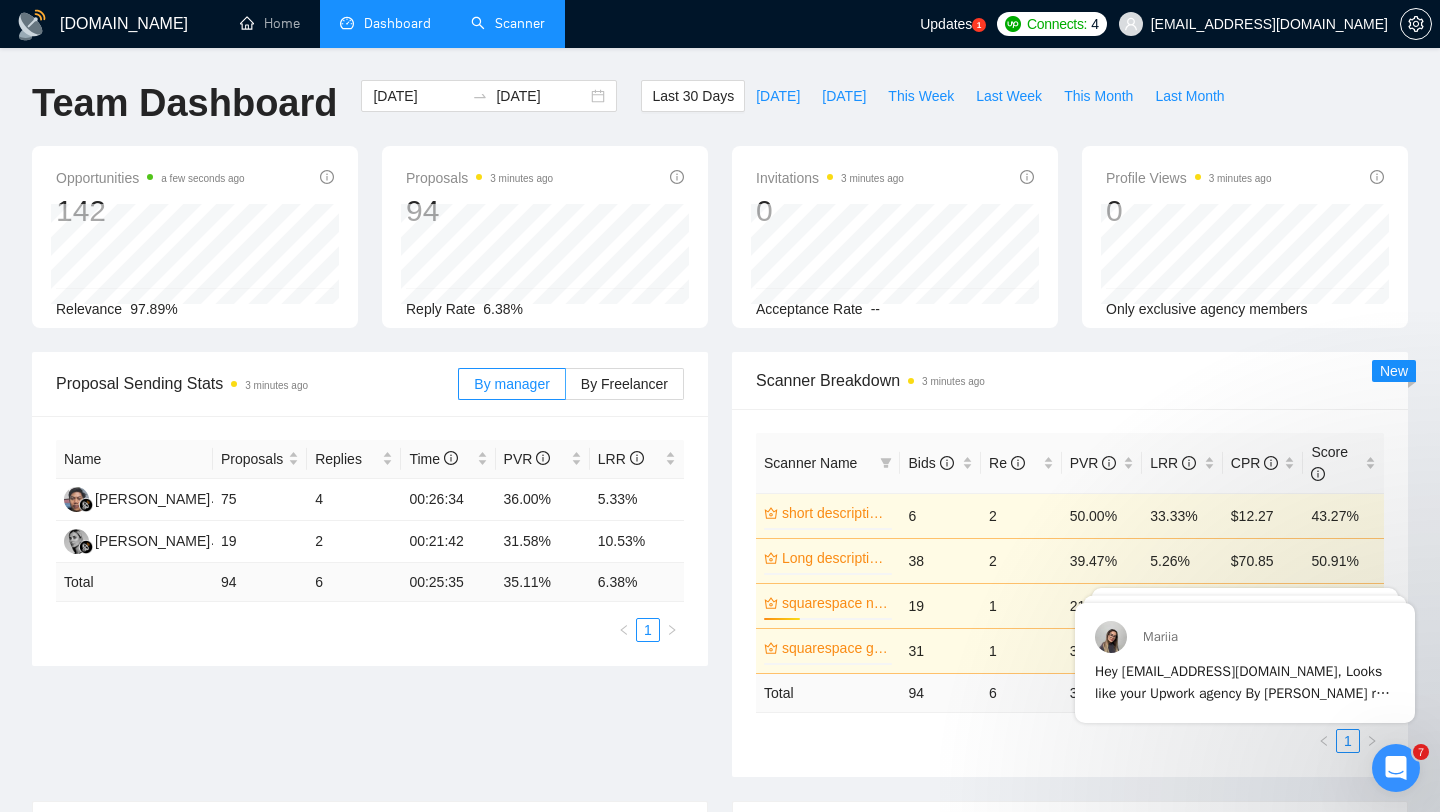 click on "Scanner" at bounding box center [508, 23] 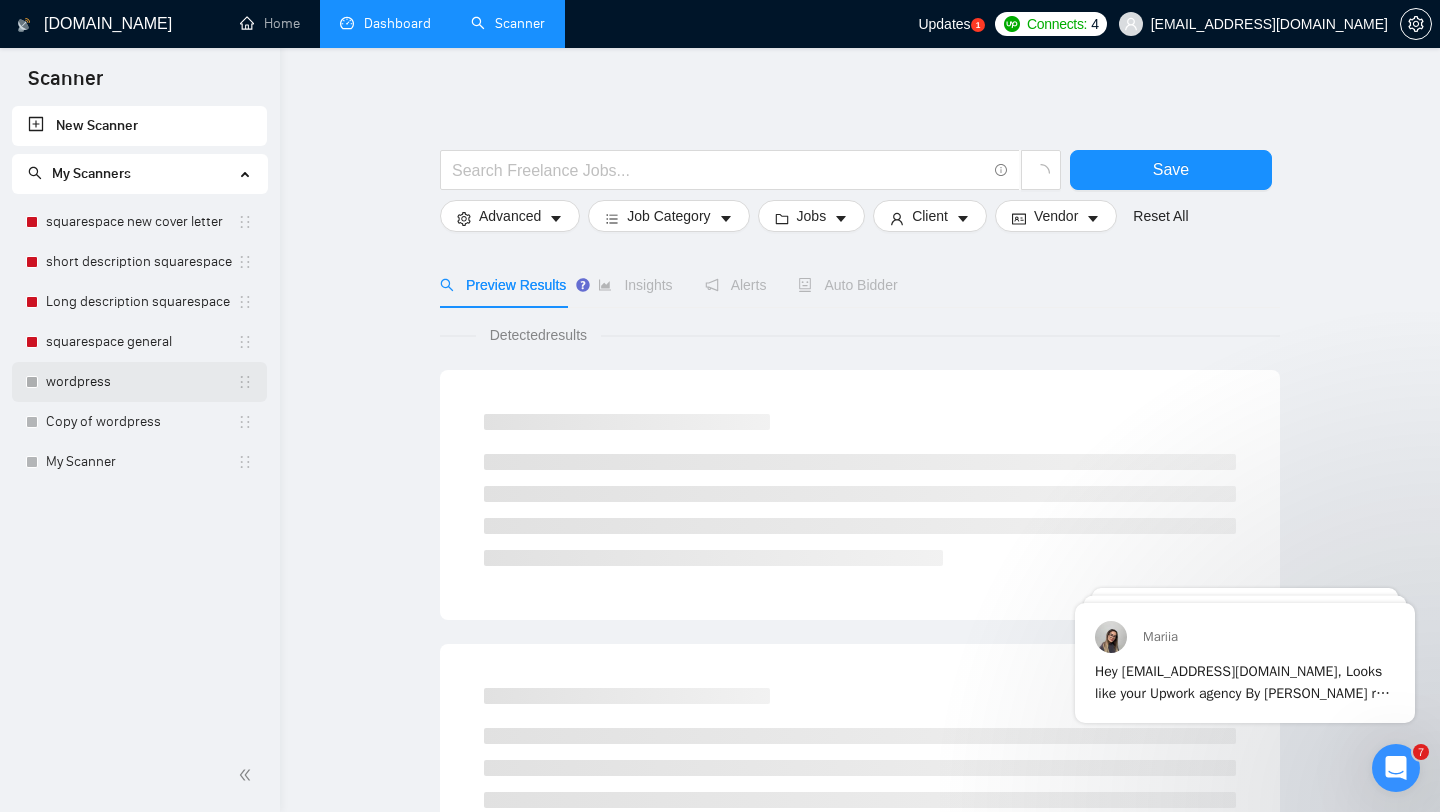 click on "wordpress" at bounding box center [141, 382] 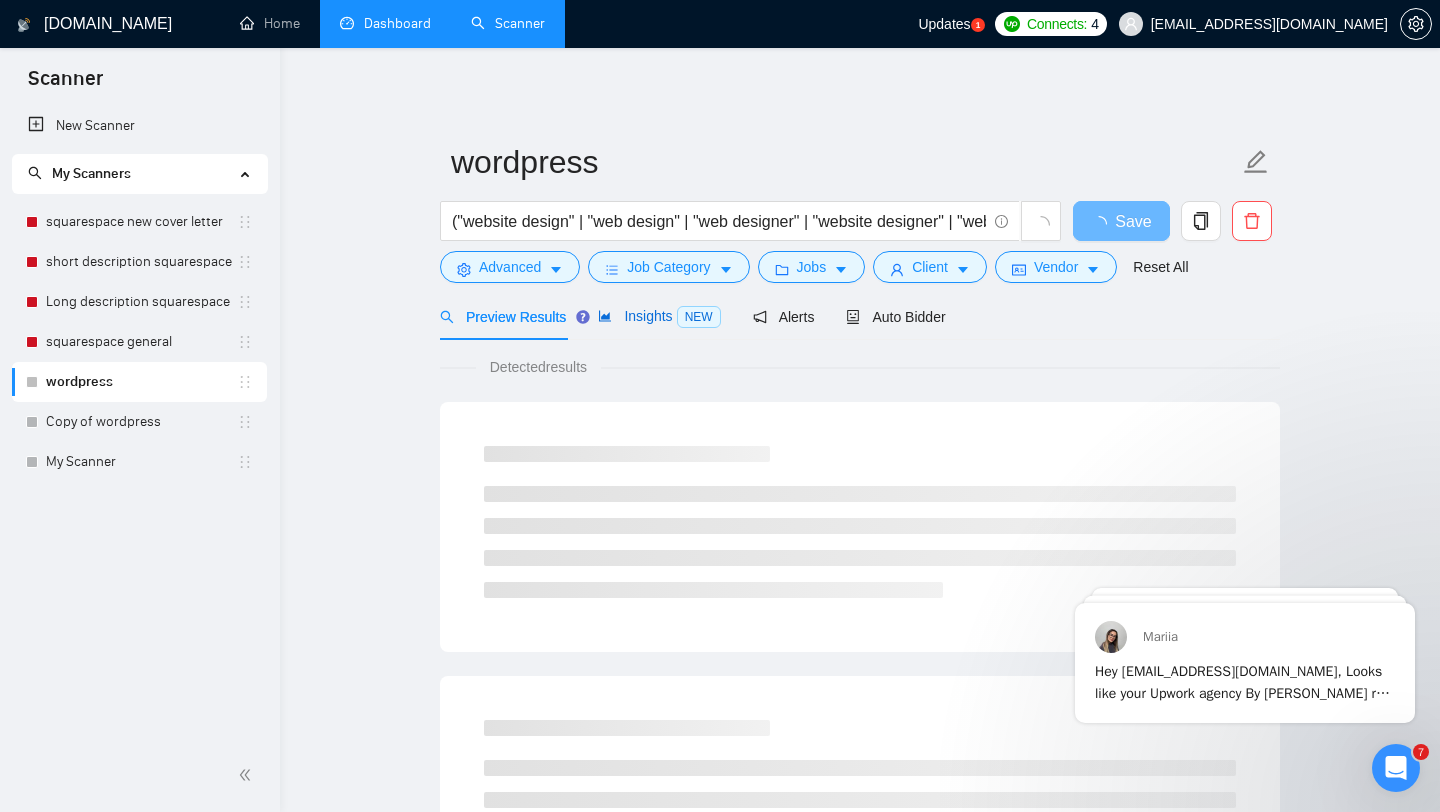 click on "Insights NEW" at bounding box center (659, 316) 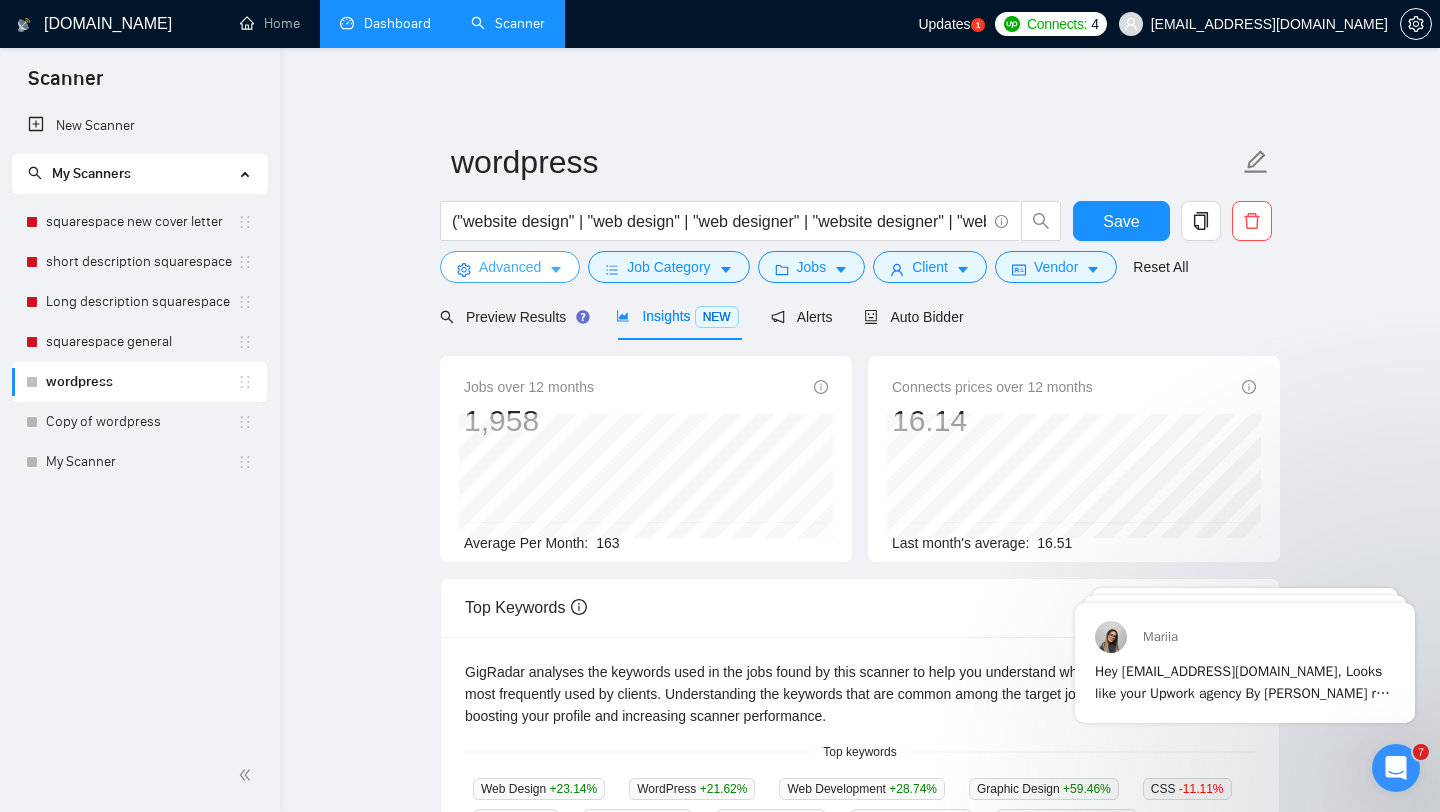 click on "Advanced" at bounding box center (510, 267) 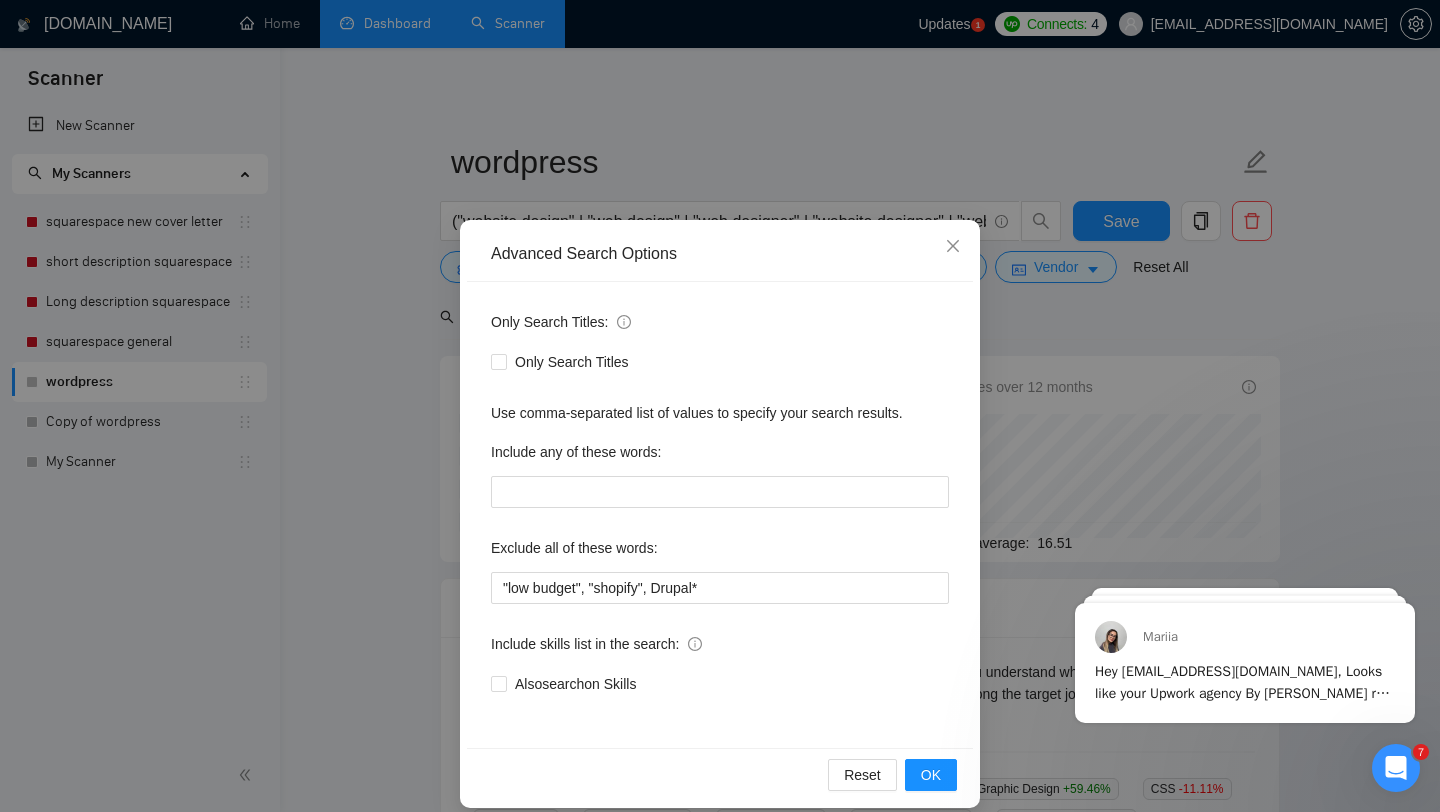 scroll, scrollTop: 20, scrollLeft: 0, axis: vertical 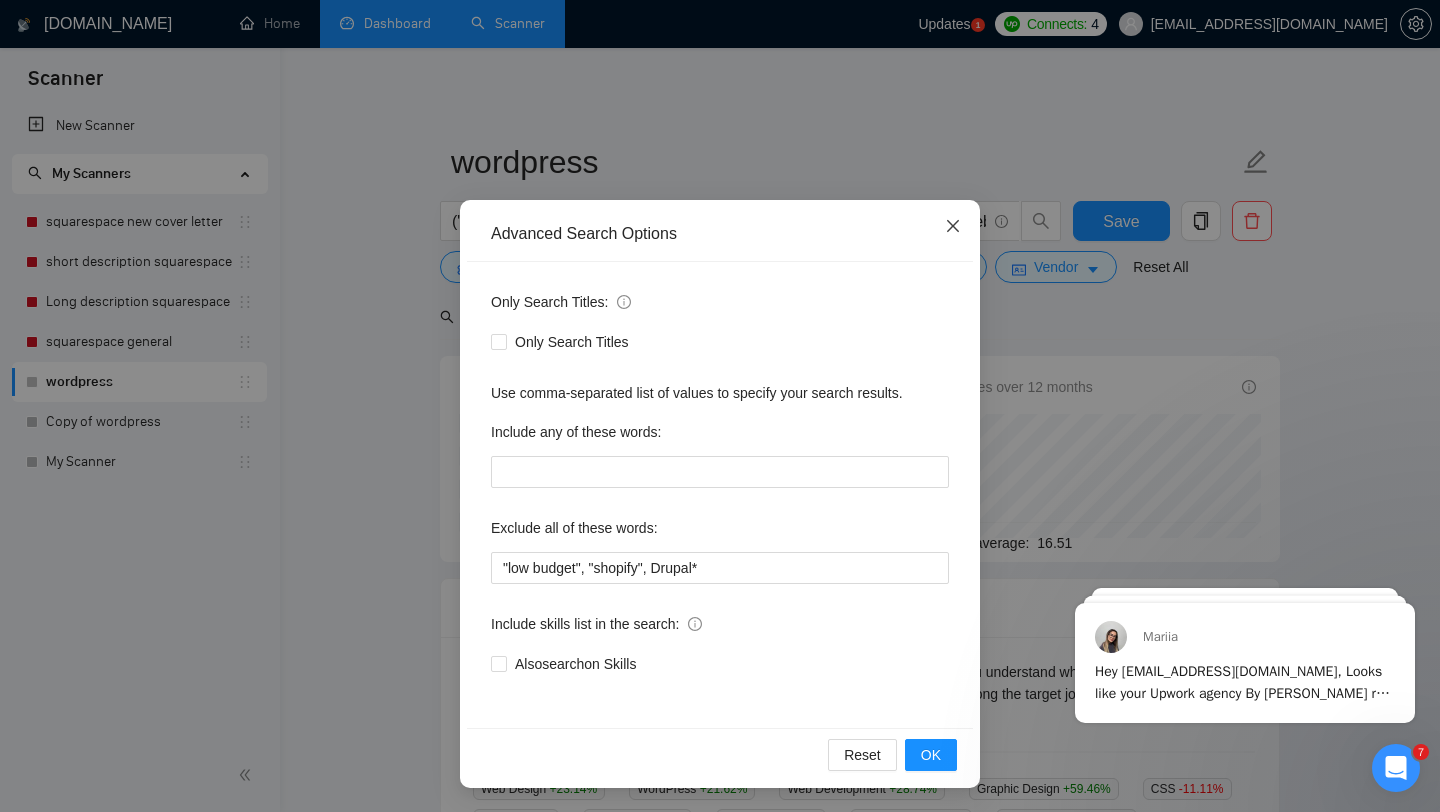 click 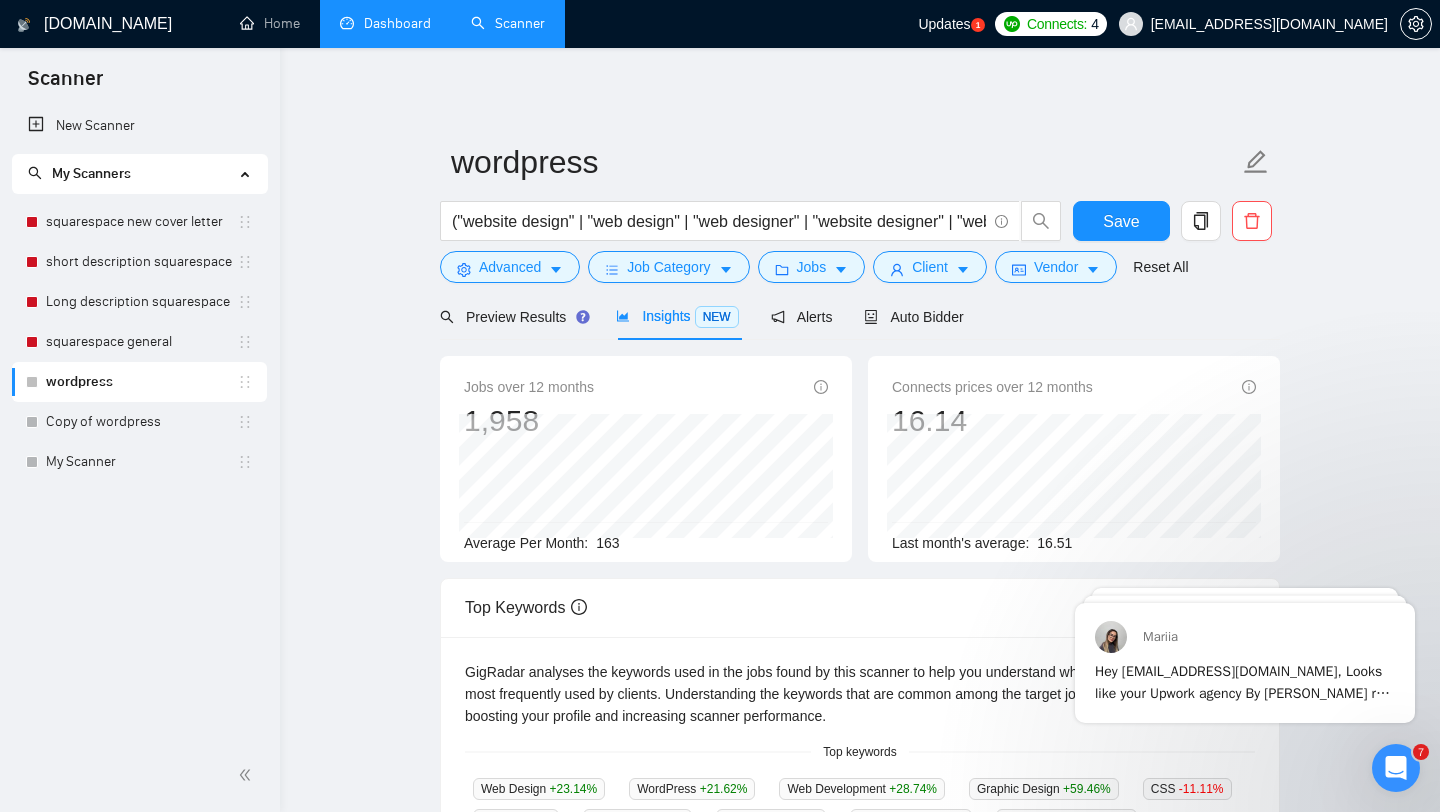scroll, scrollTop: 0, scrollLeft: 0, axis: both 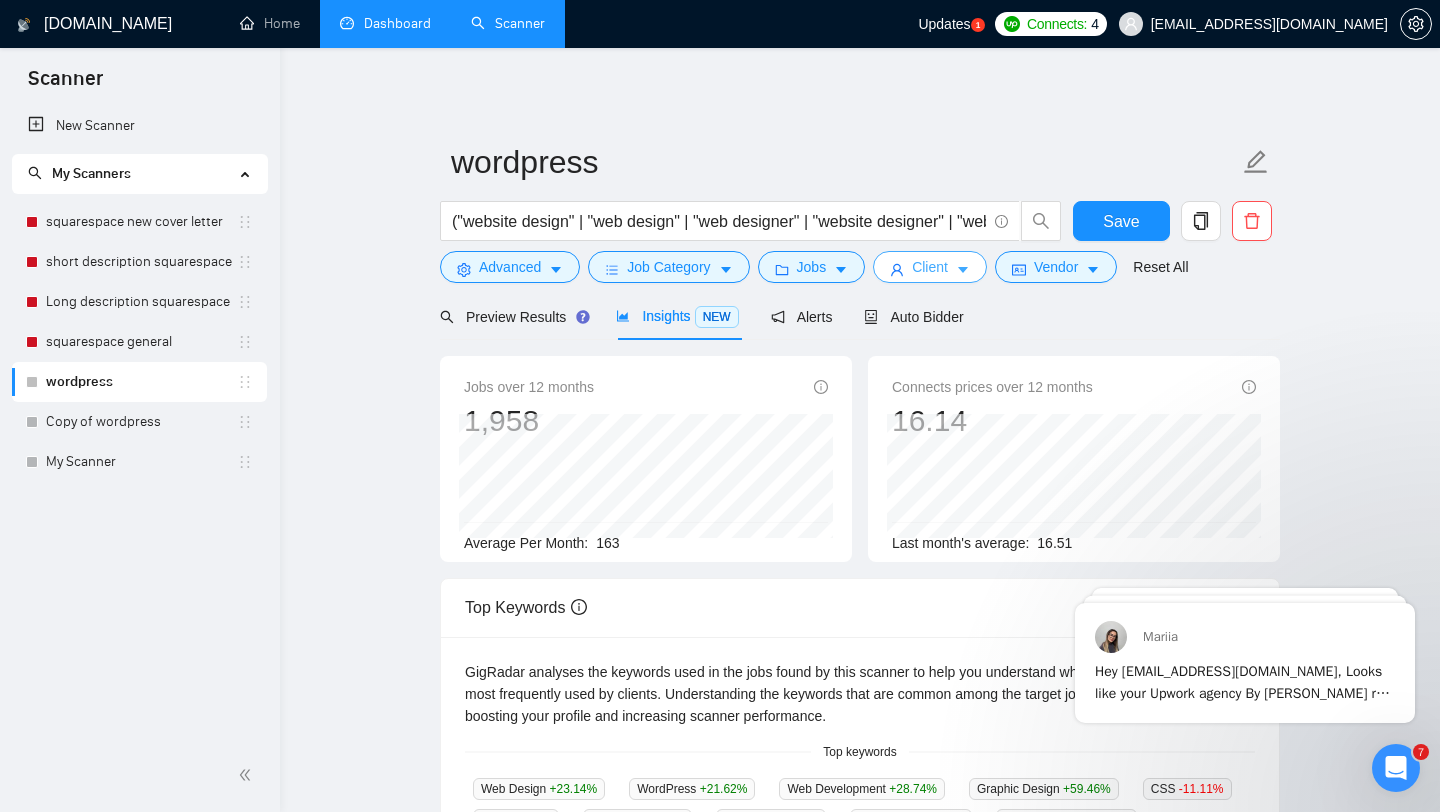 click on "Client" at bounding box center (930, 267) 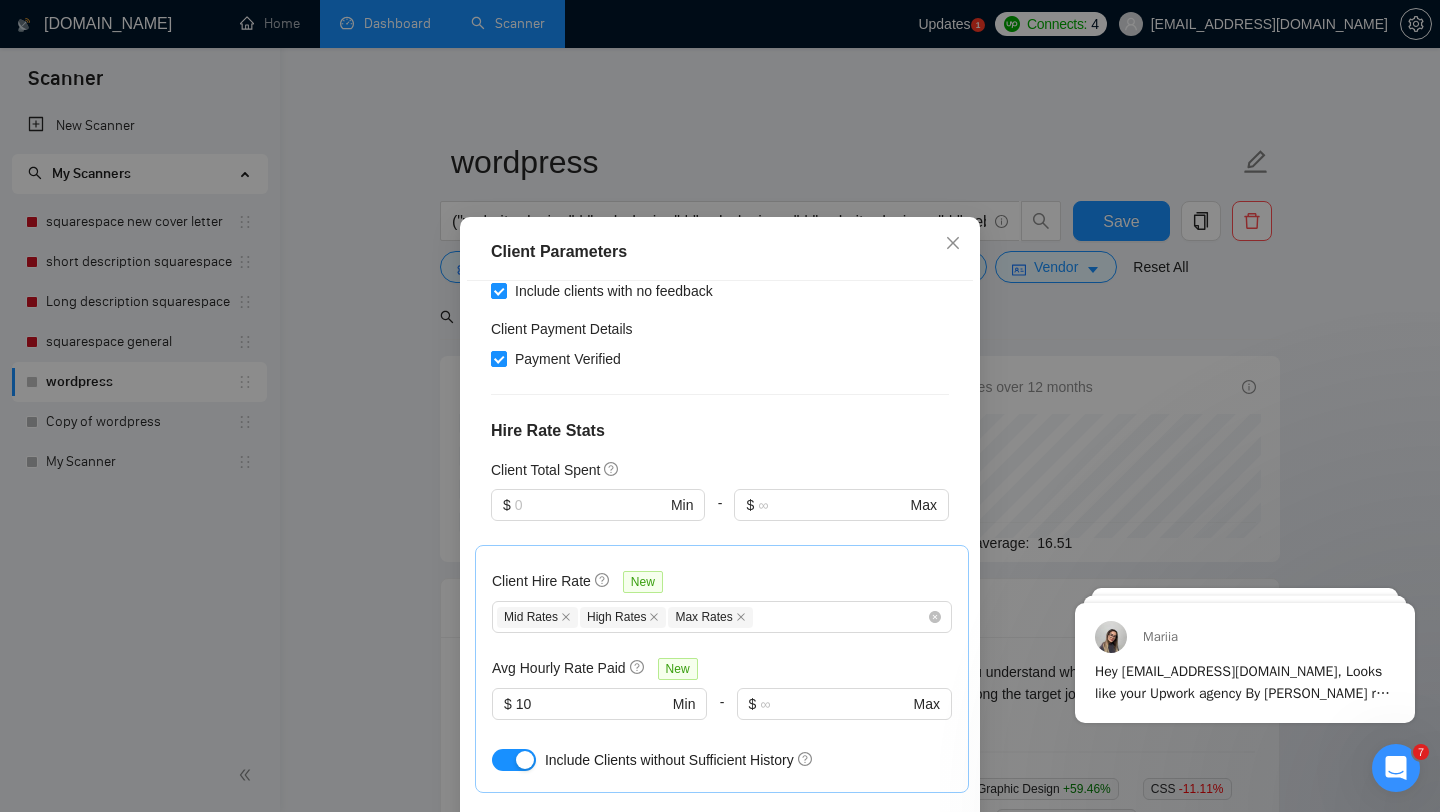 scroll, scrollTop: 678, scrollLeft: 0, axis: vertical 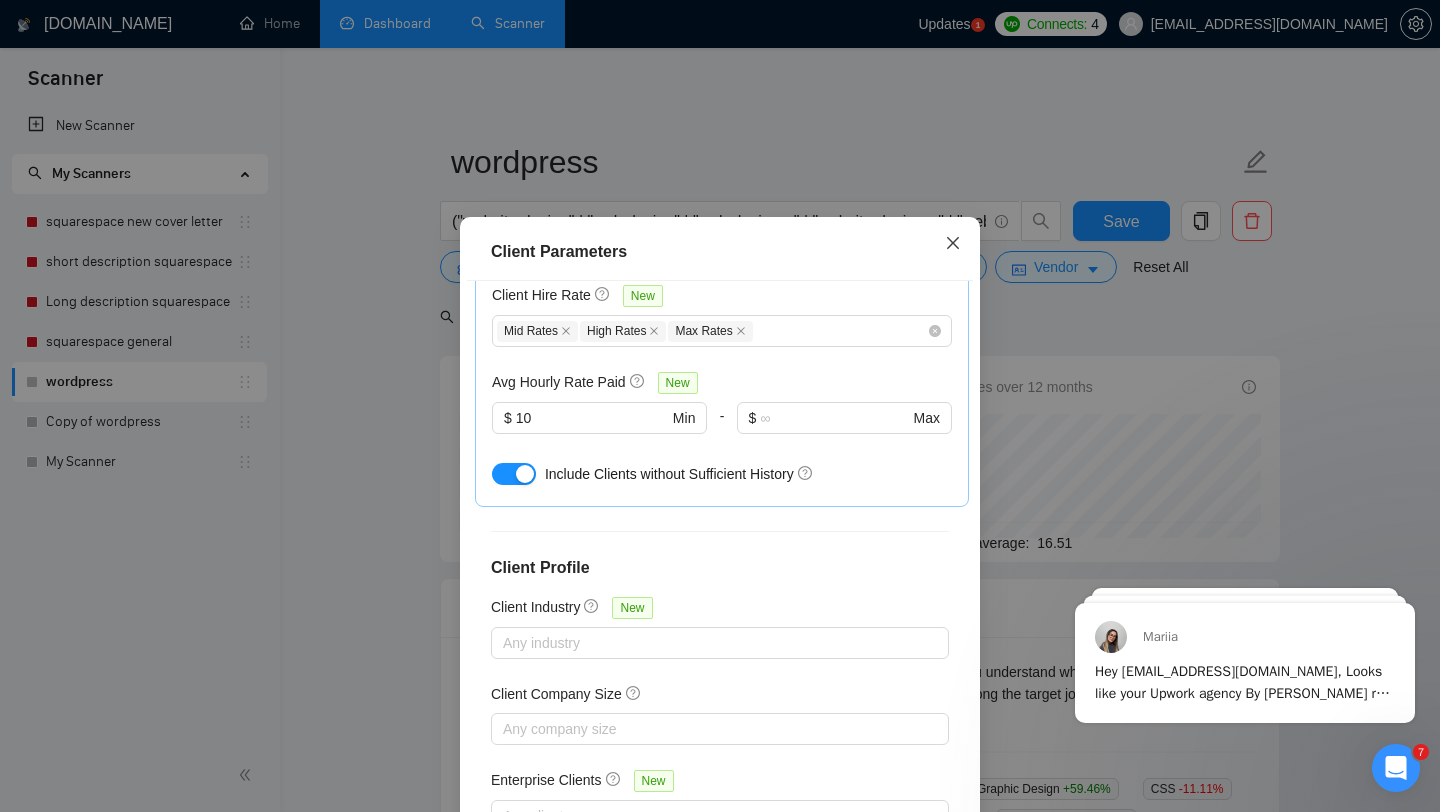 click 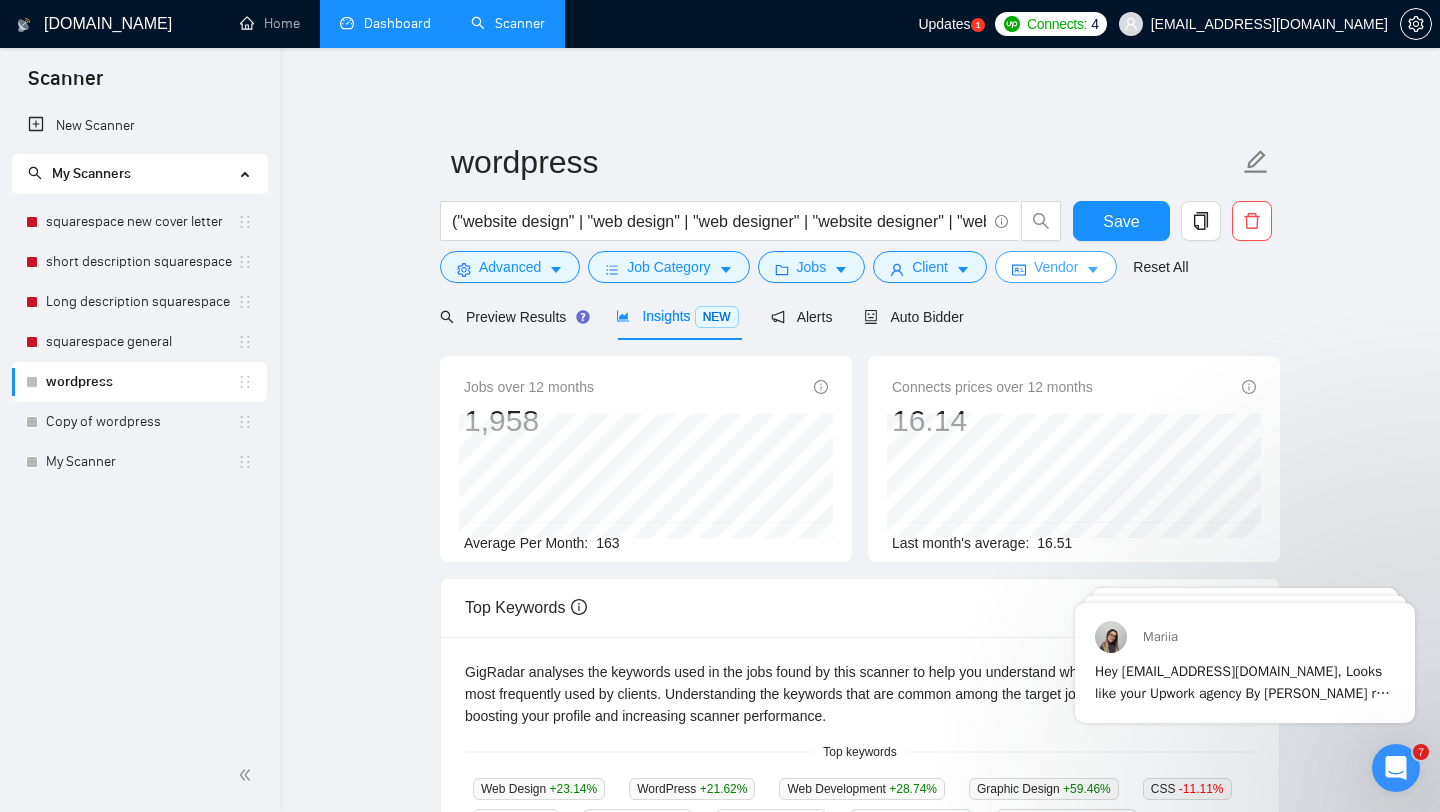 click on "Vendor" at bounding box center (1056, 267) 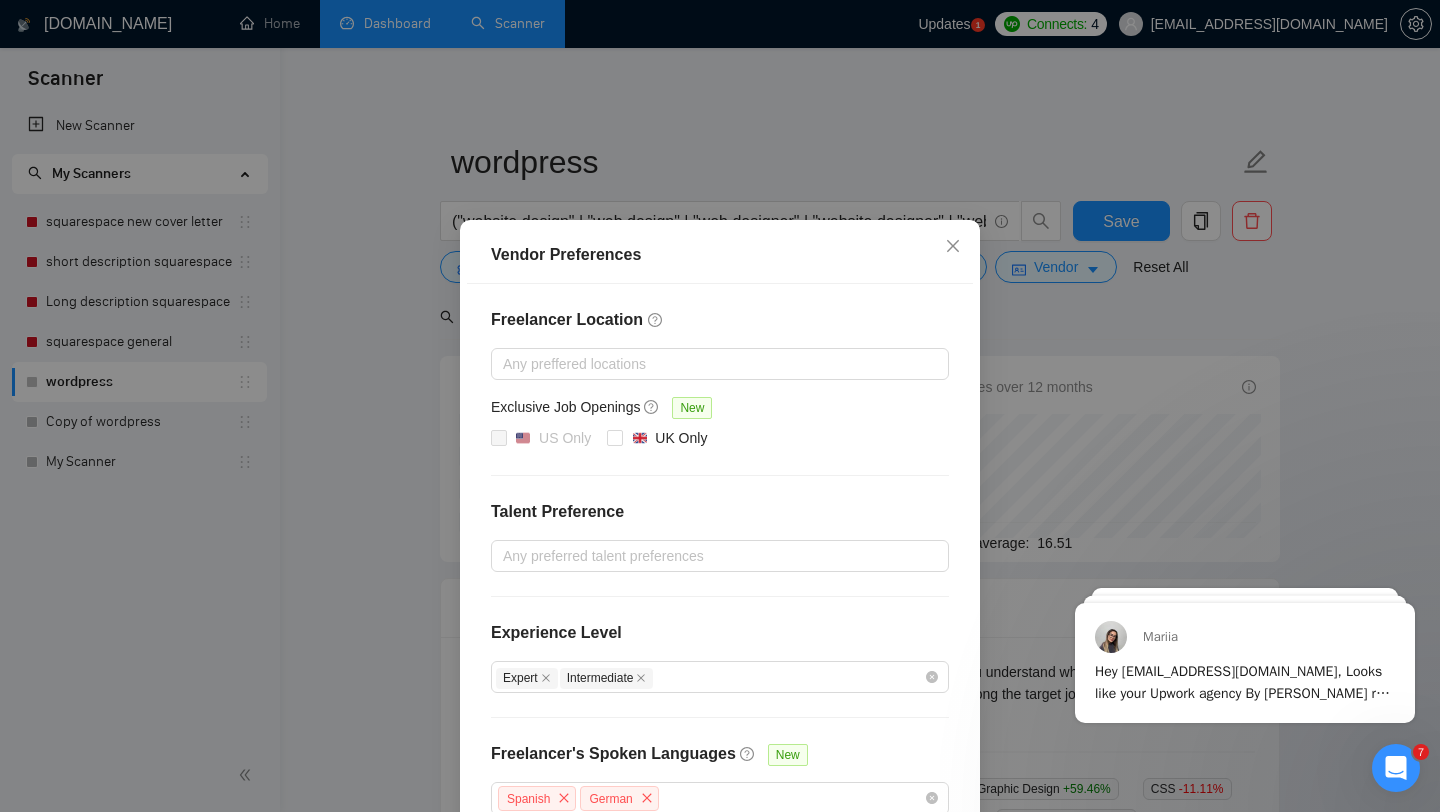 scroll, scrollTop: 113, scrollLeft: 0, axis: vertical 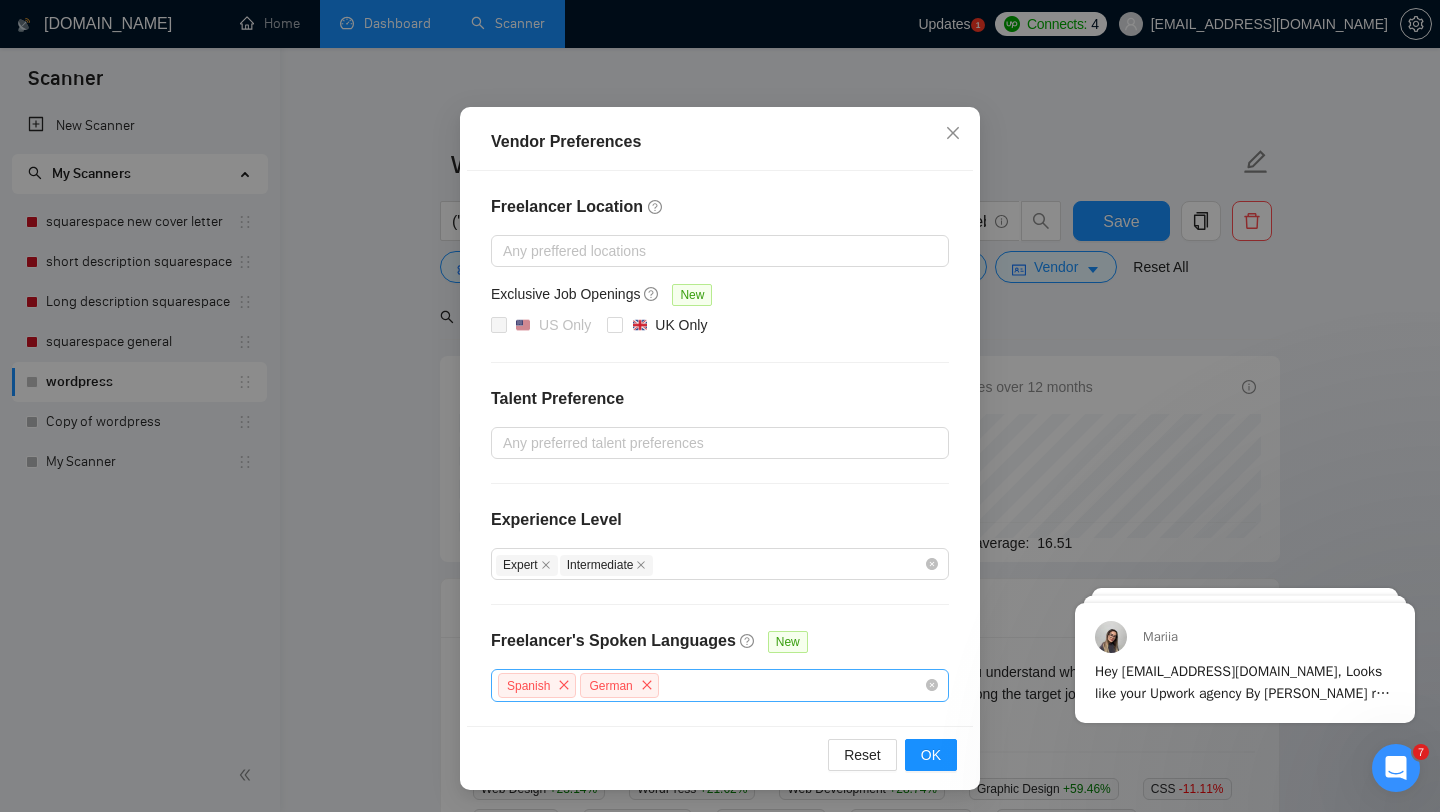 click 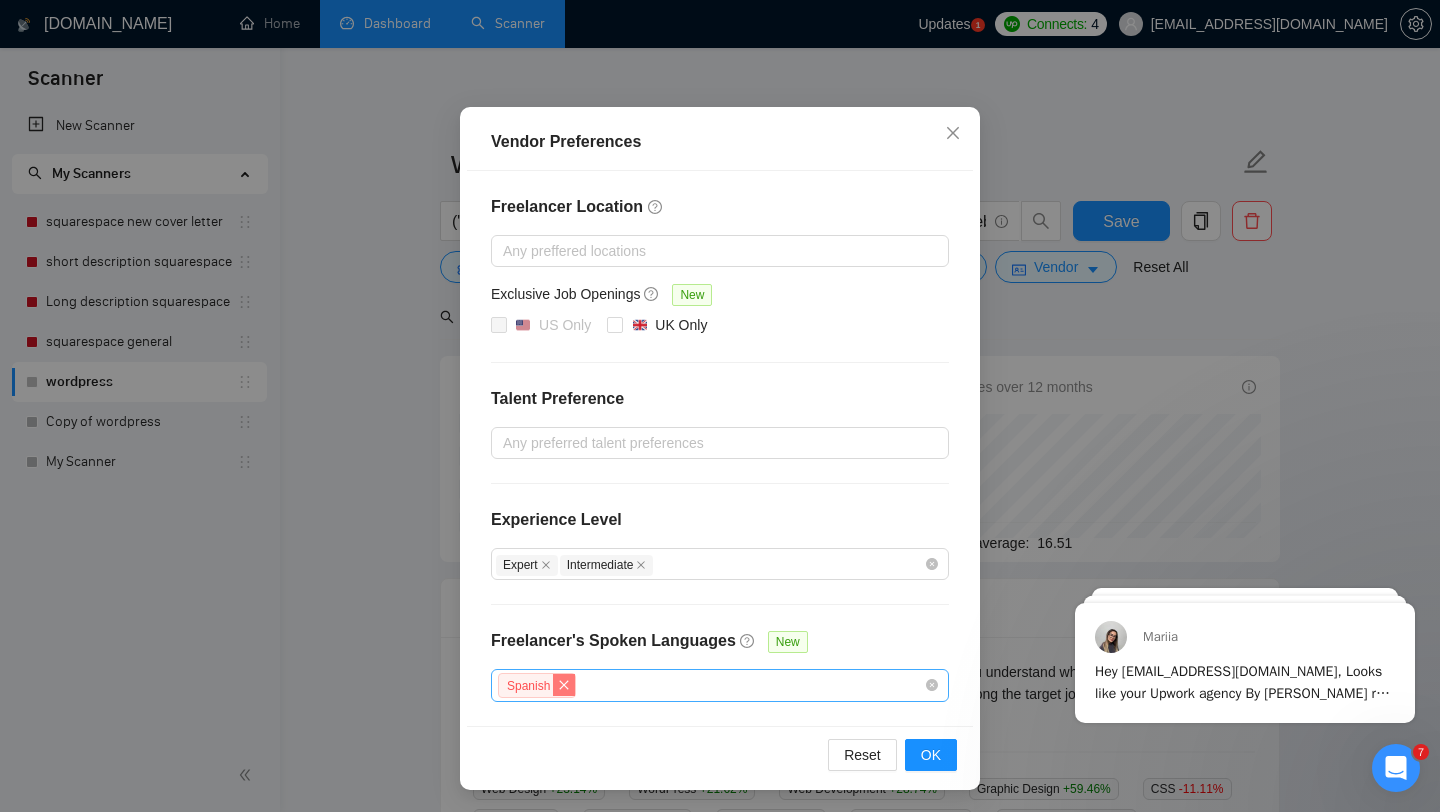 click at bounding box center (564, 685) 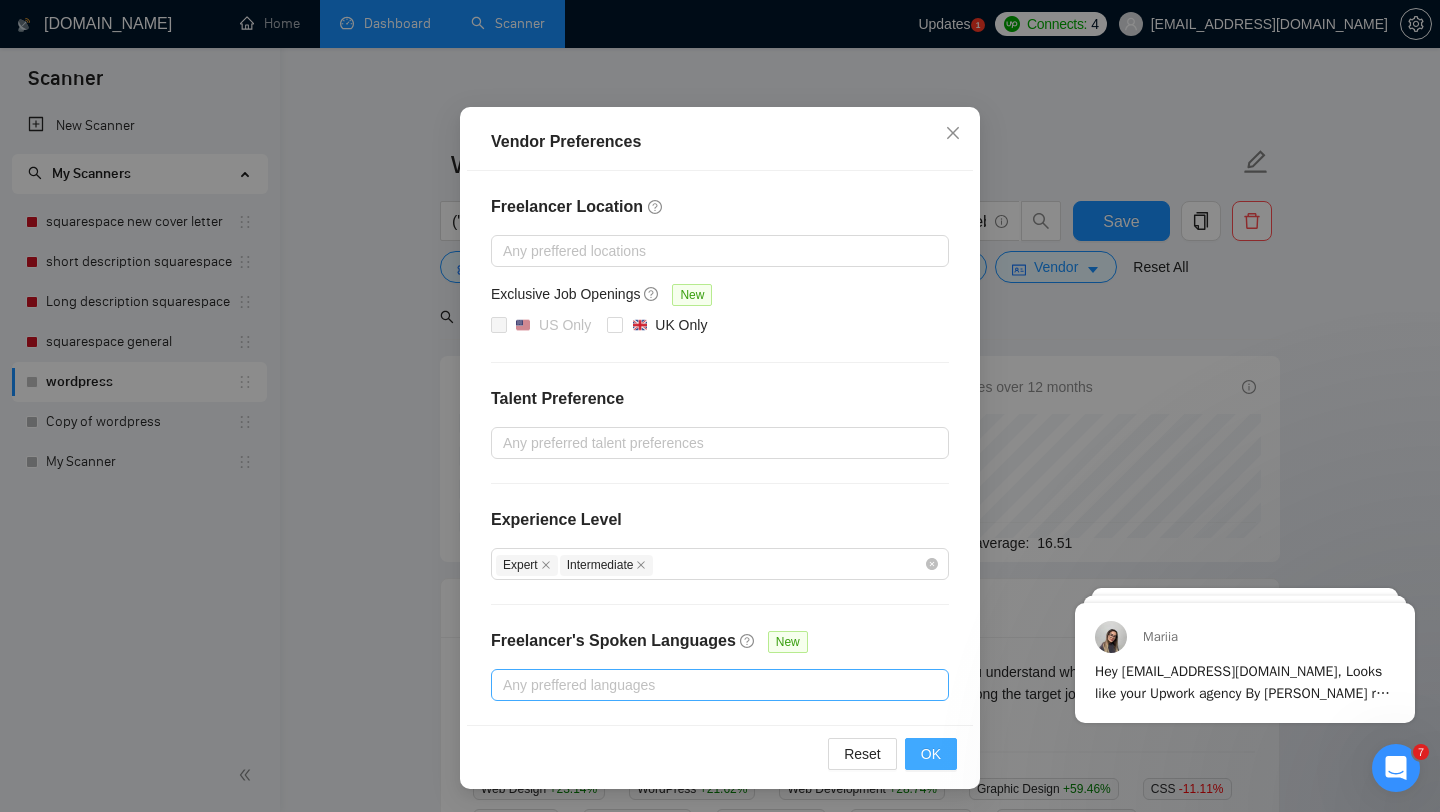 click on "OK" at bounding box center [931, 754] 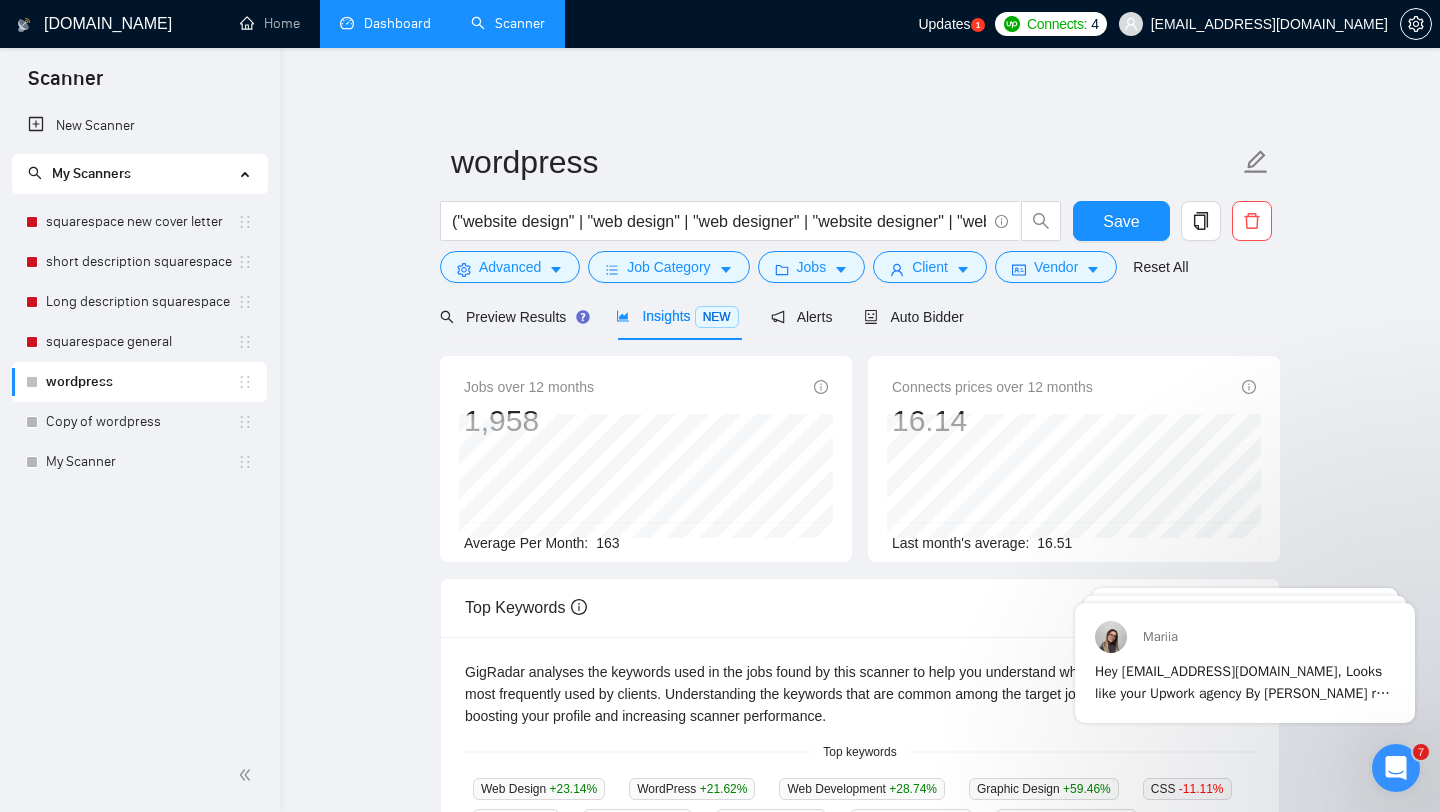 scroll, scrollTop: 13, scrollLeft: 0, axis: vertical 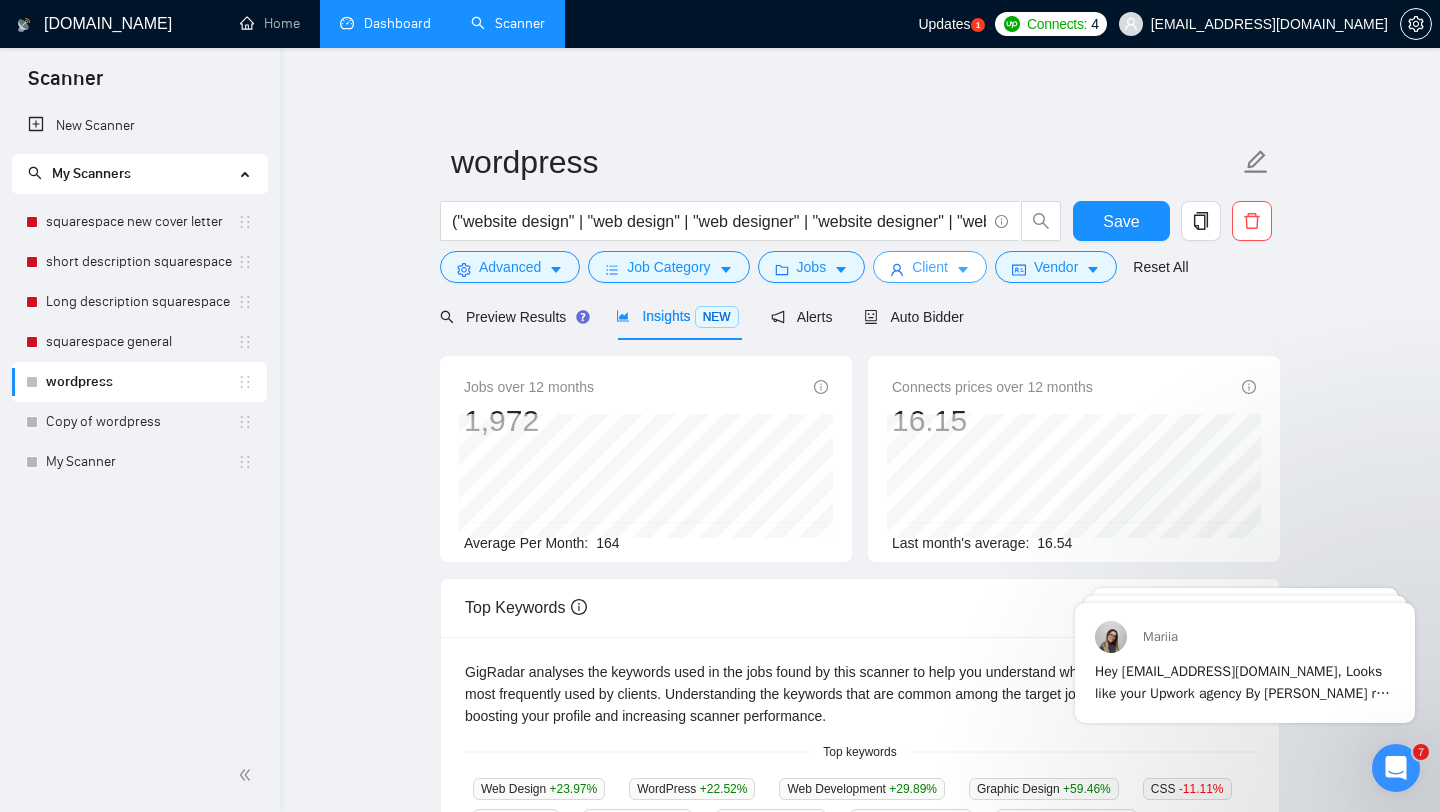 click on "Client" at bounding box center (930, 267) 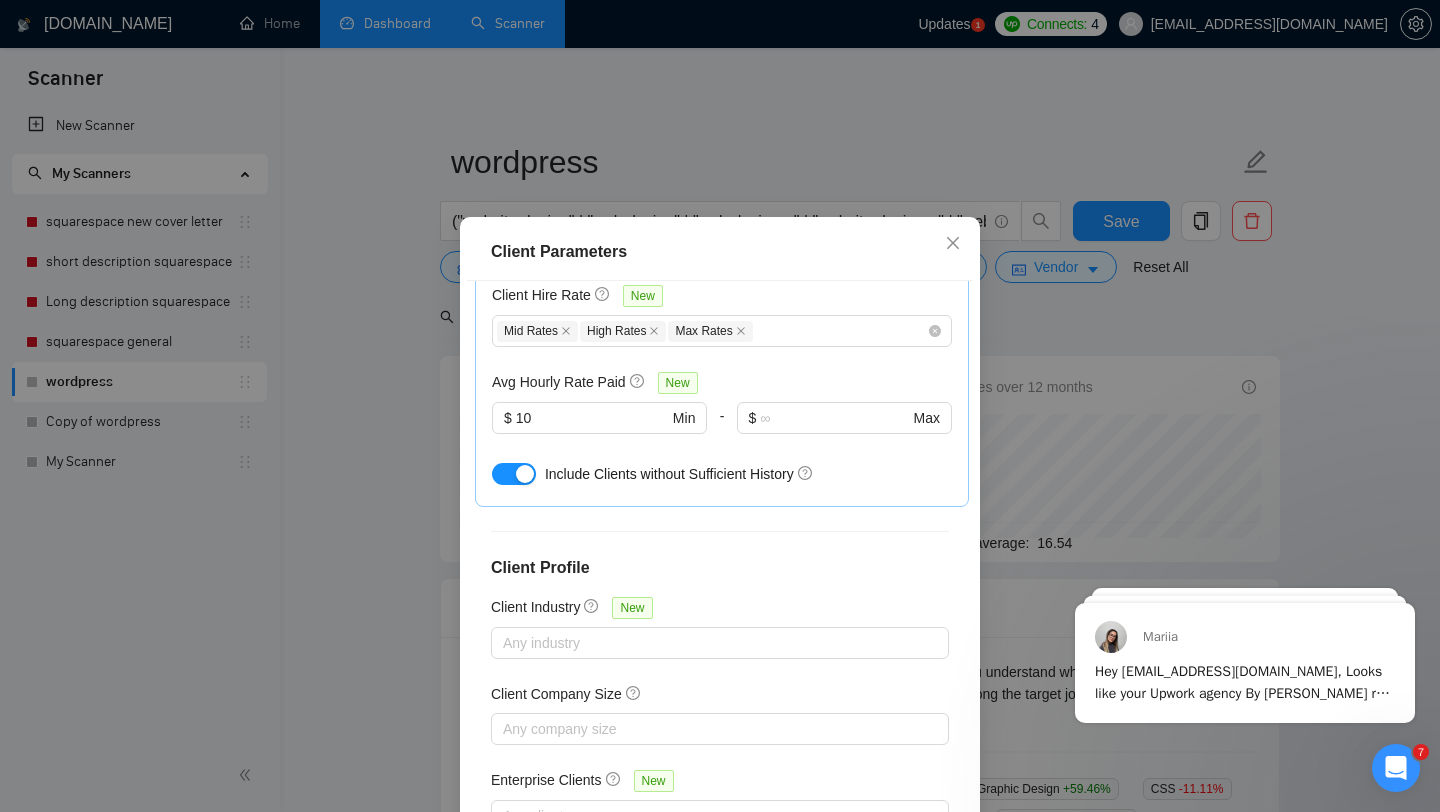 scroll, scrollTop: 125, scrollLeft: 0, axis: vertical 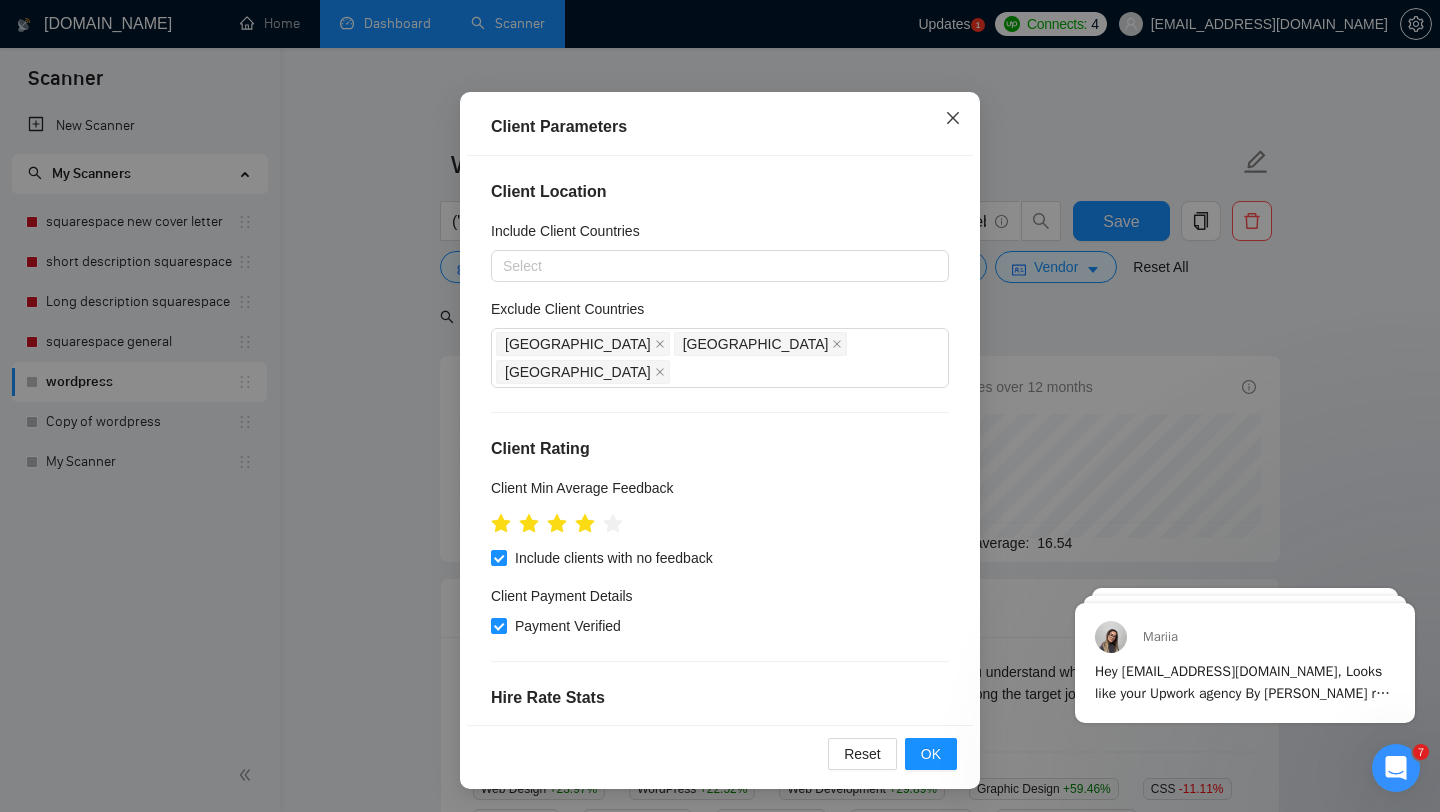 click at bounding box center [953, 119] 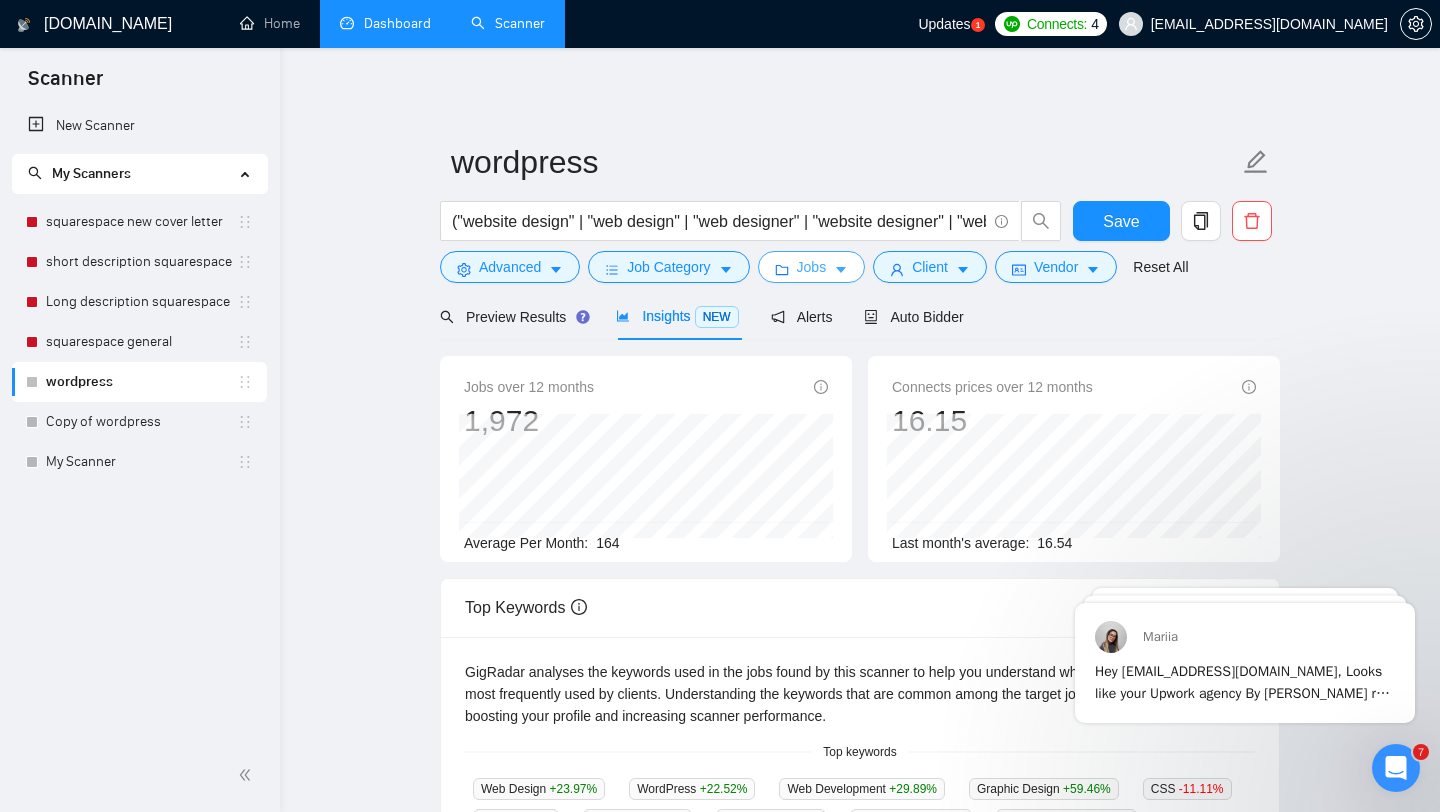click on "Jobs" at bounding box center [812, 267] 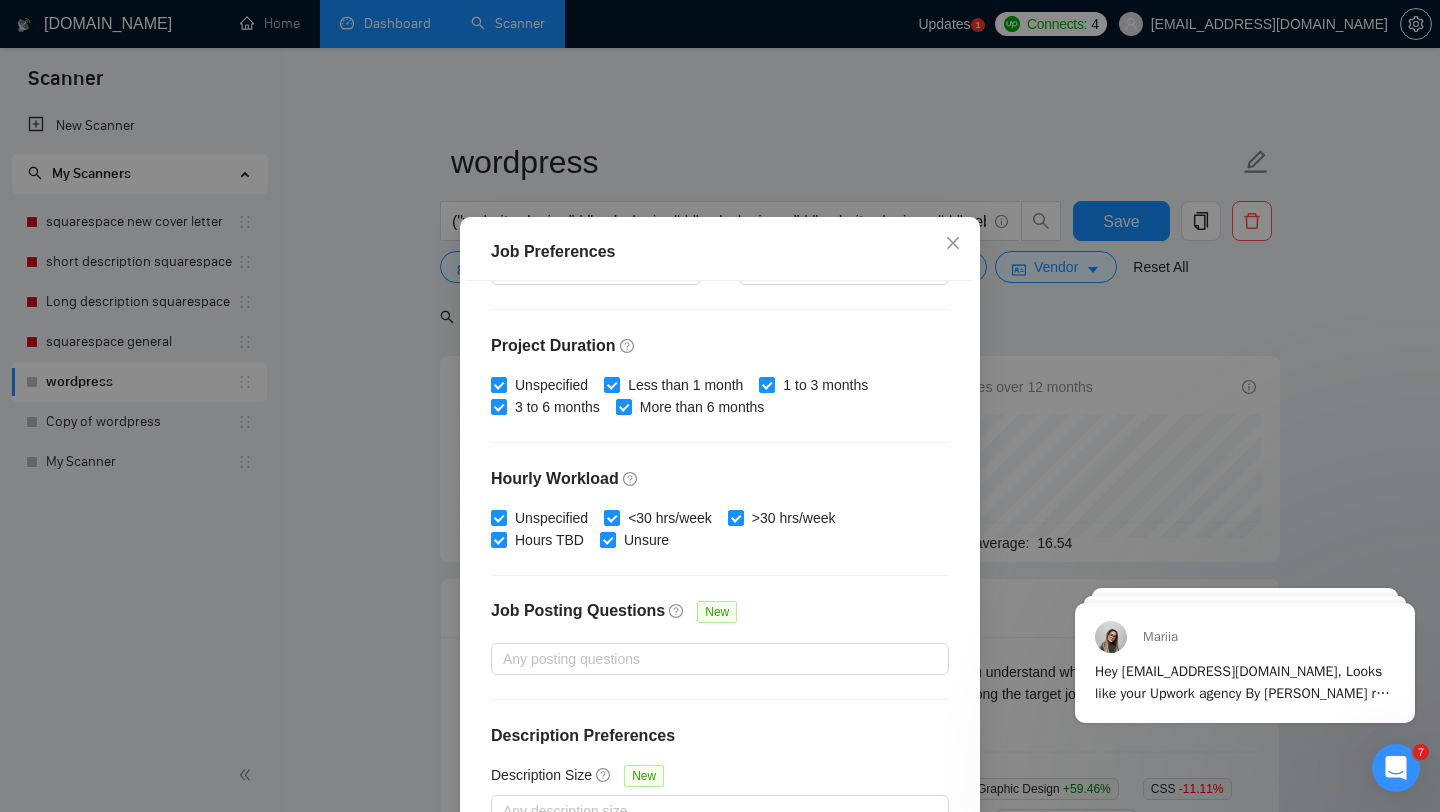 scroll, scrollTop: 559, scrollLeft: 0, axis: vertical 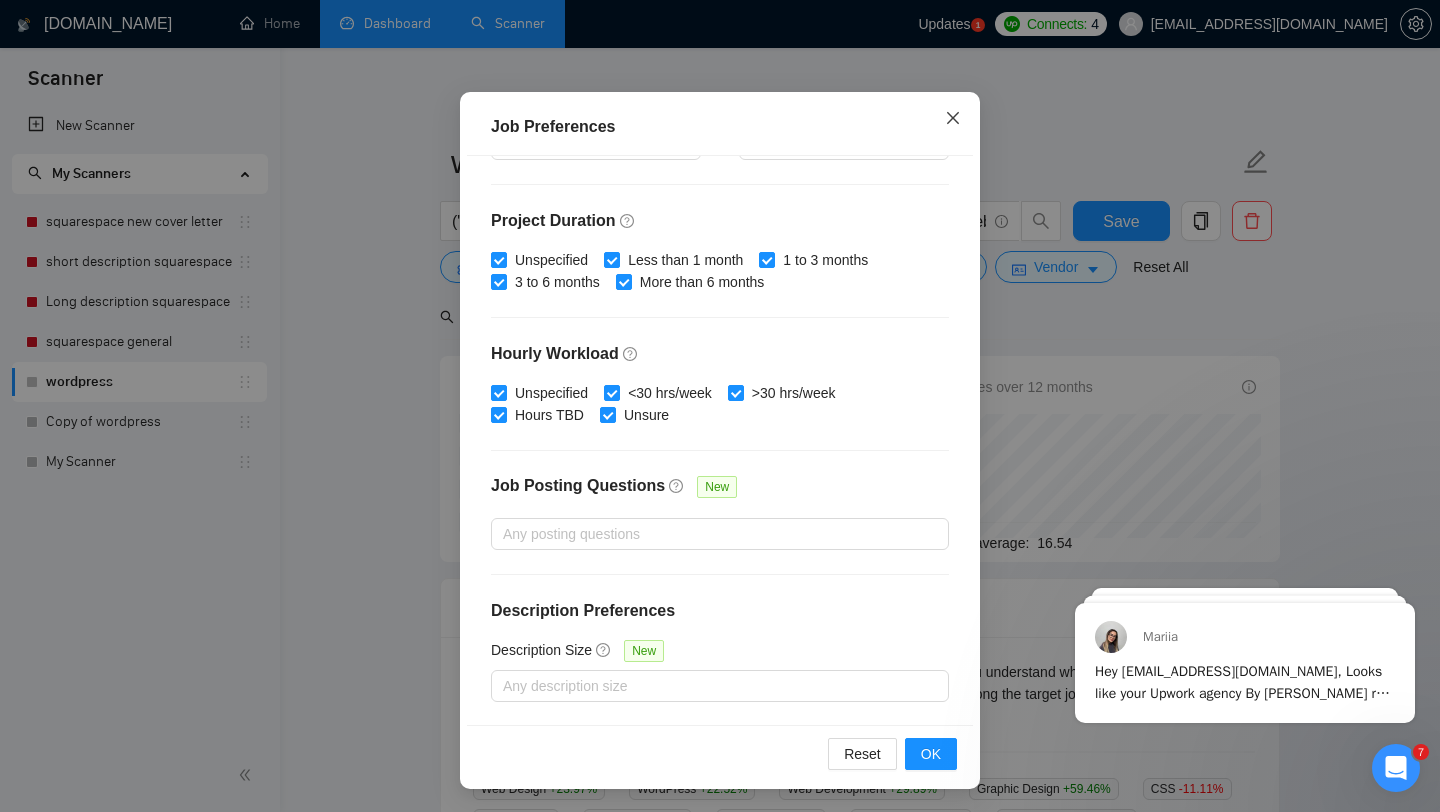 click 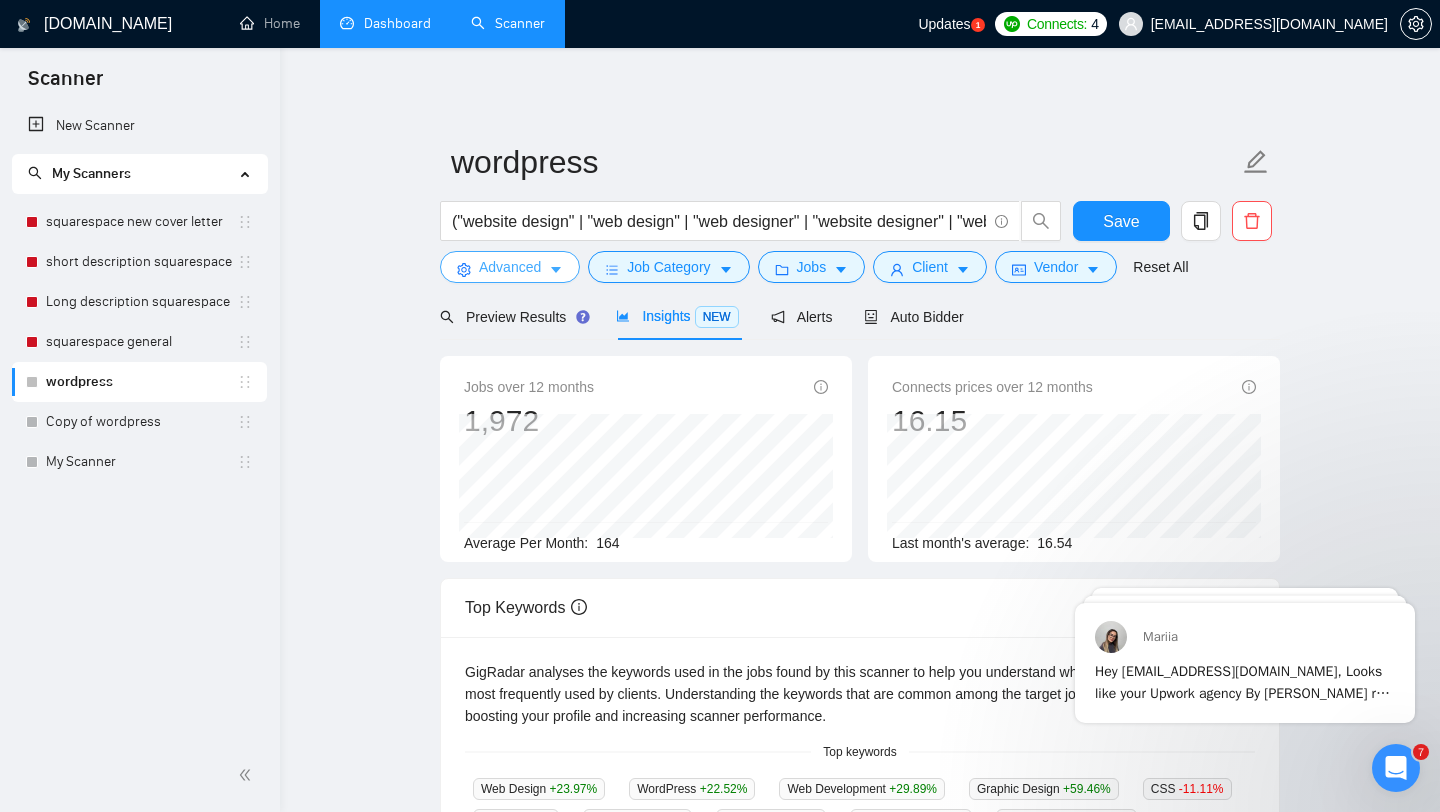 click on "Advanced" at bounding box center (510, 267) 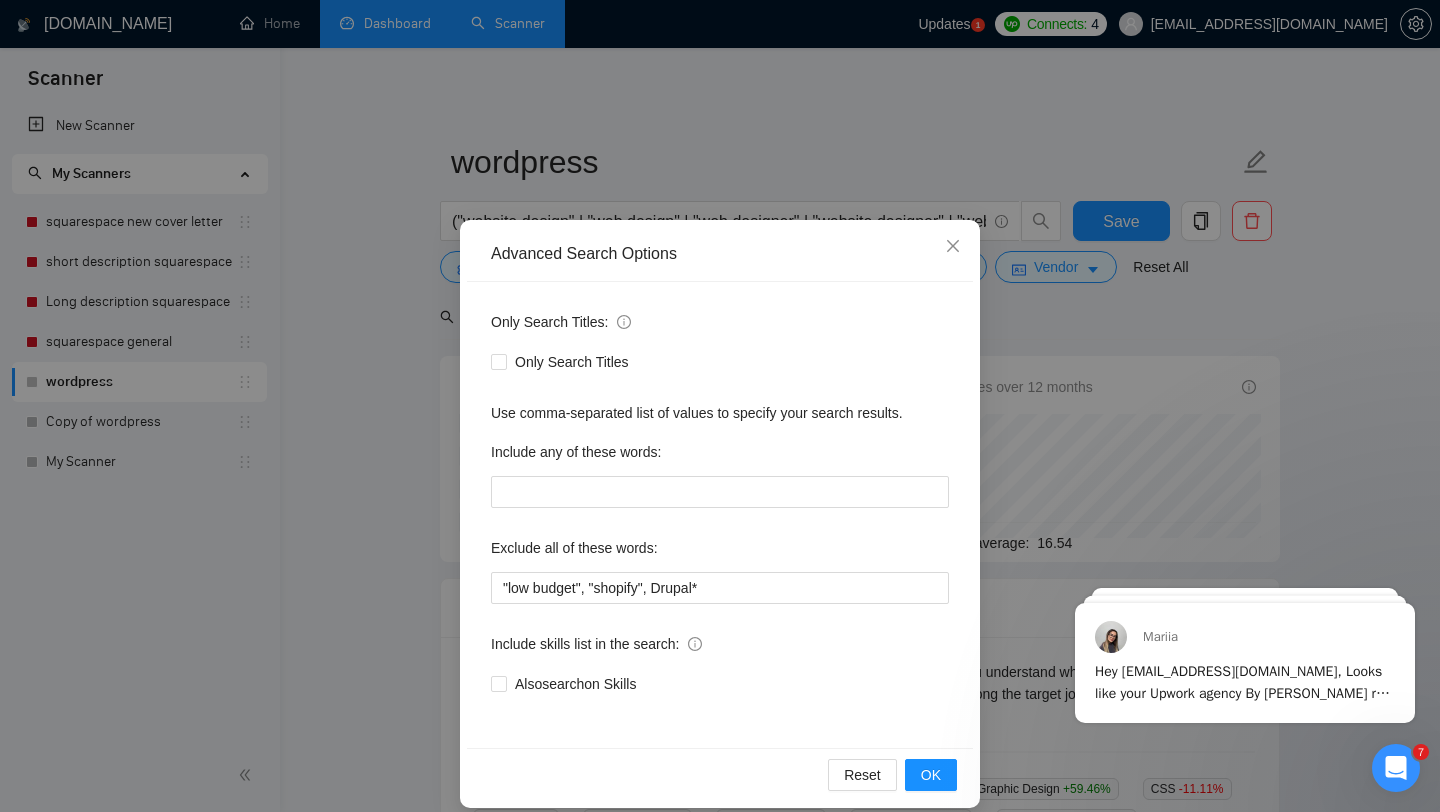 scroll, scrollTop: 20, scrollLeft: 0, axis: vertical 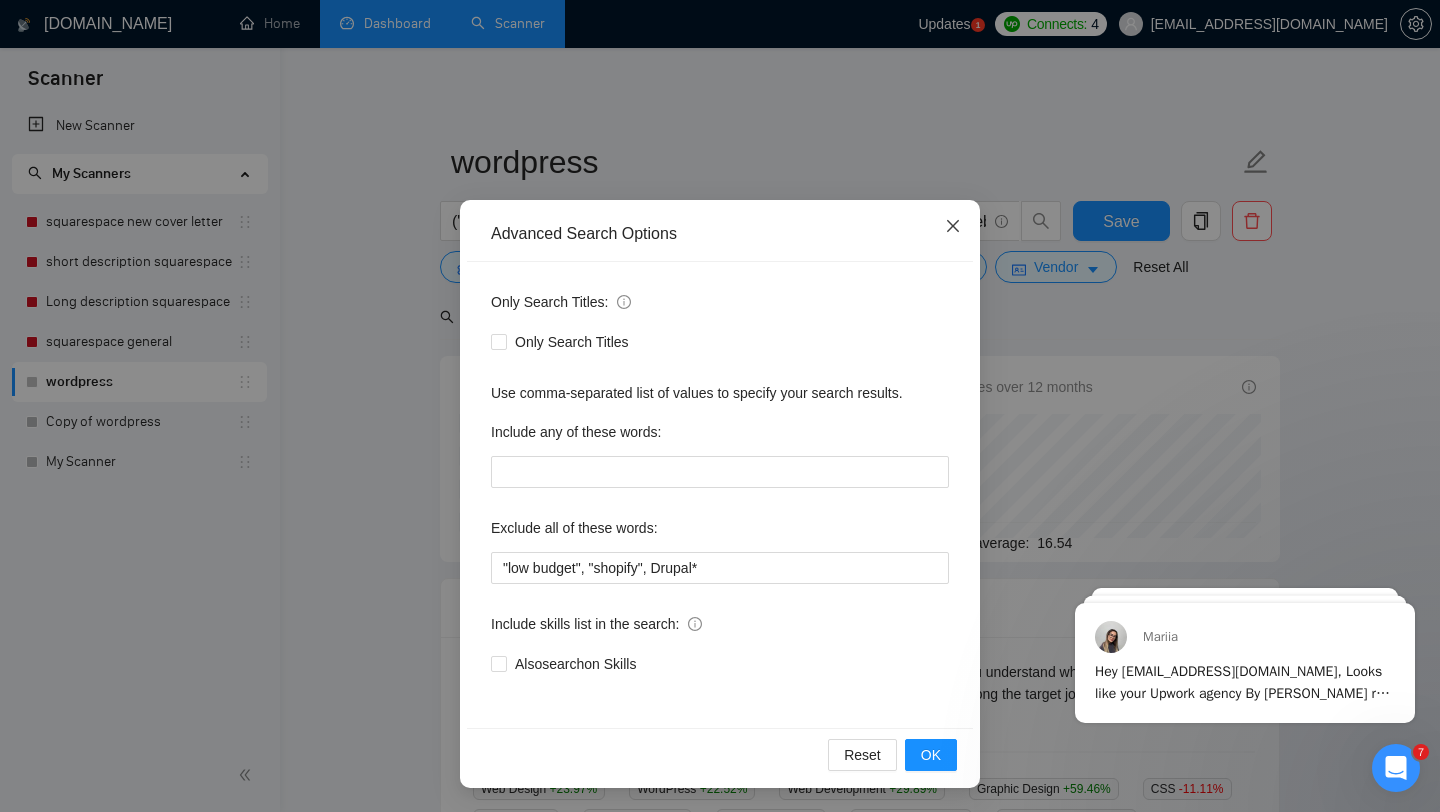 click 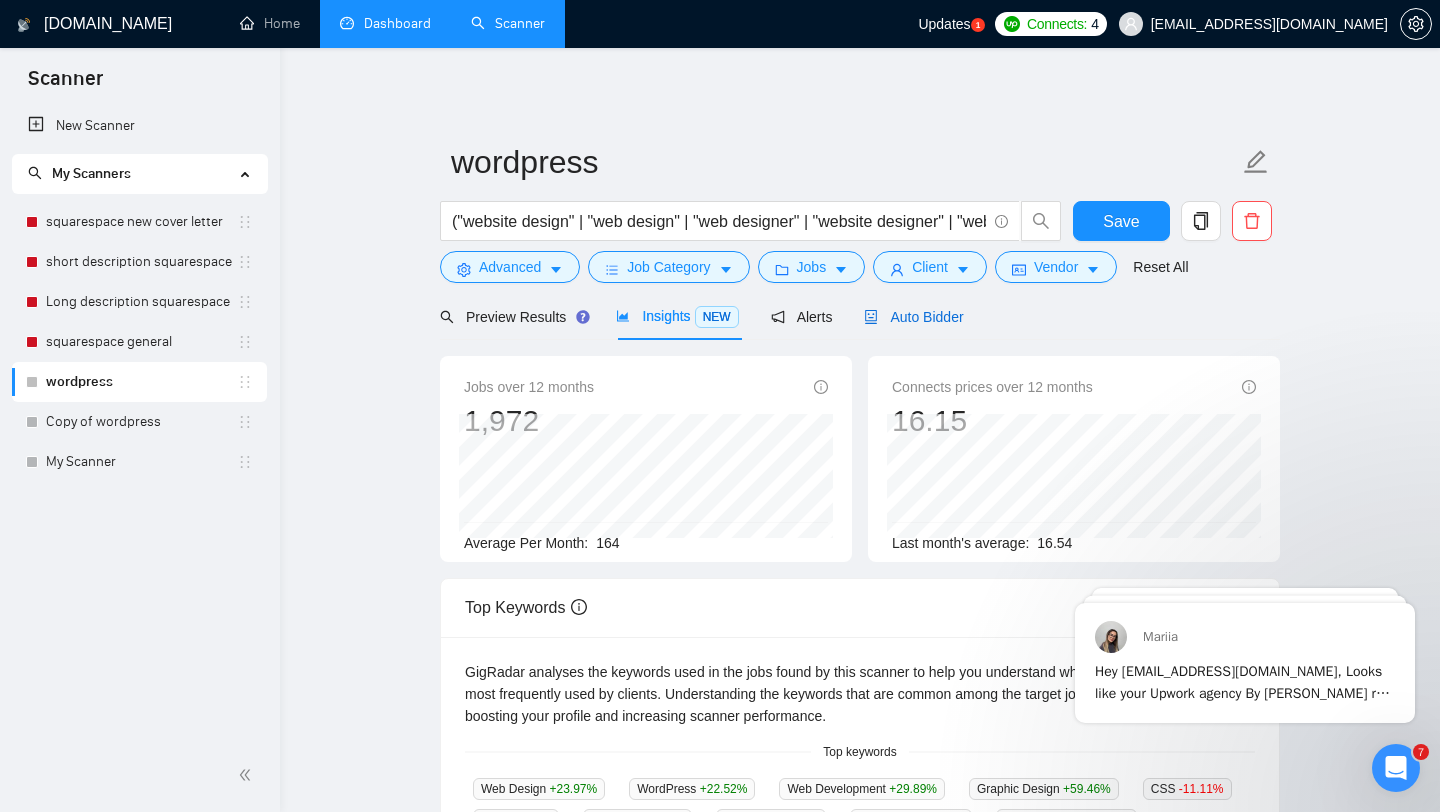 click on "Auto Bidder" at bounding box center [913, 317] 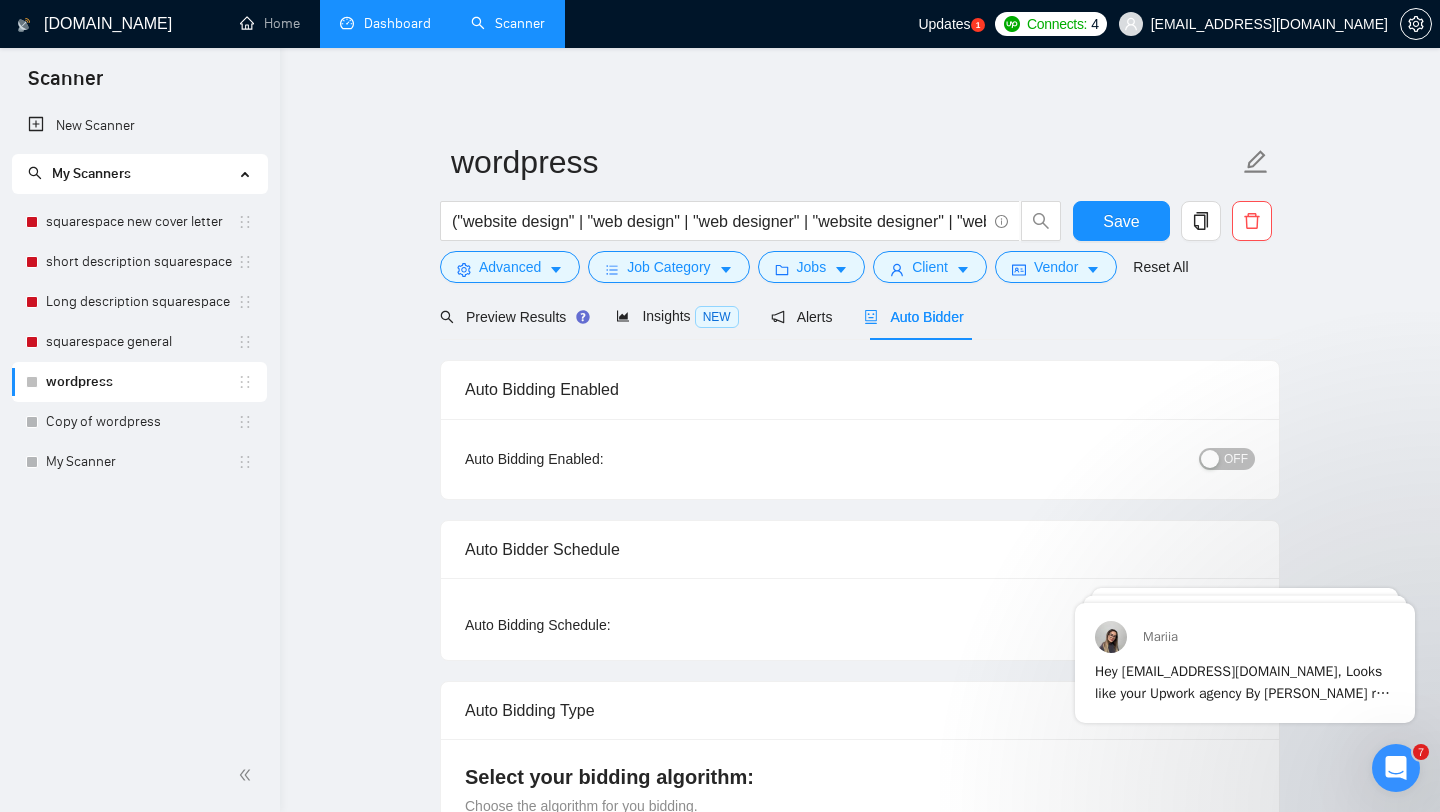 type 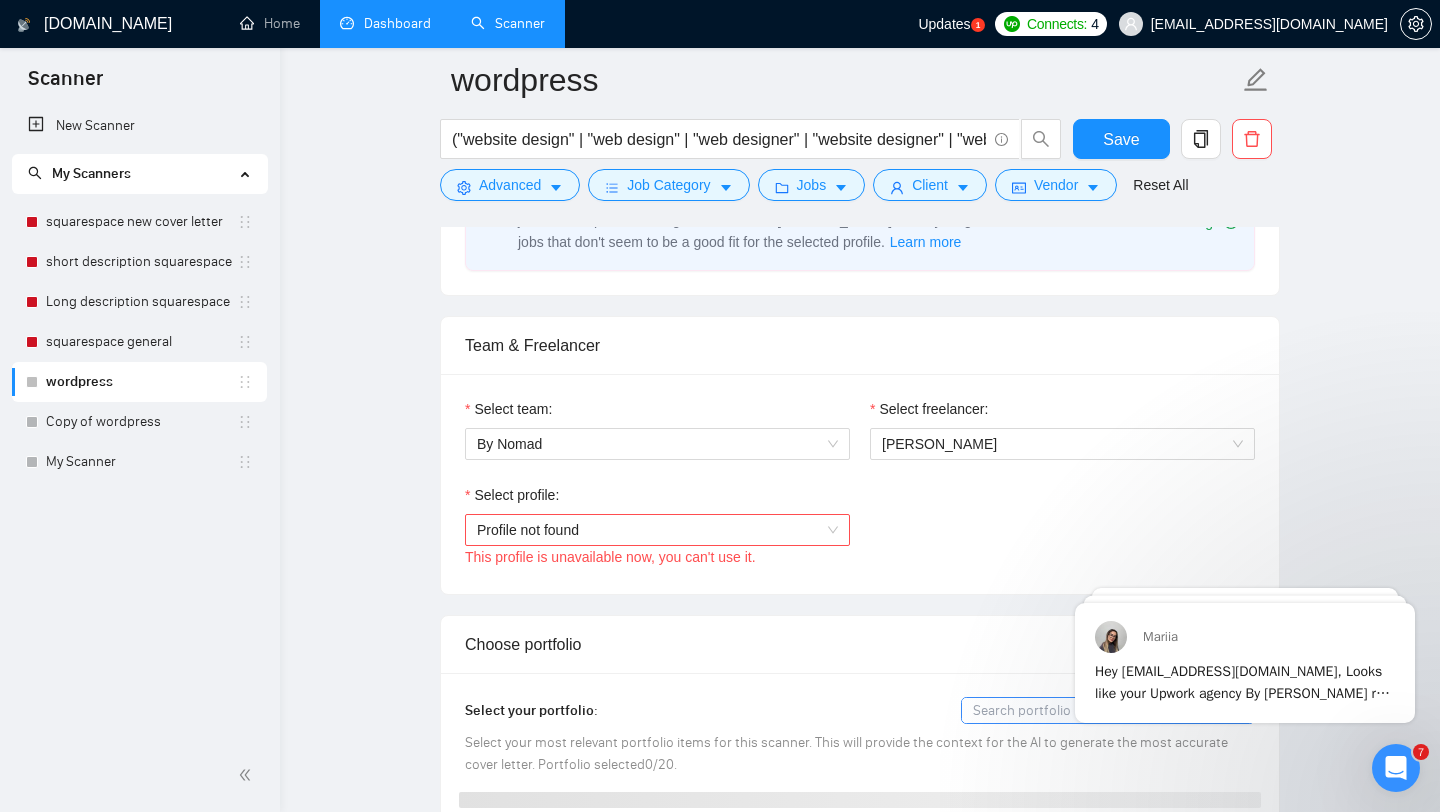 scroll, scrollTop: 925, scrollLeft: 0, axis: vertical 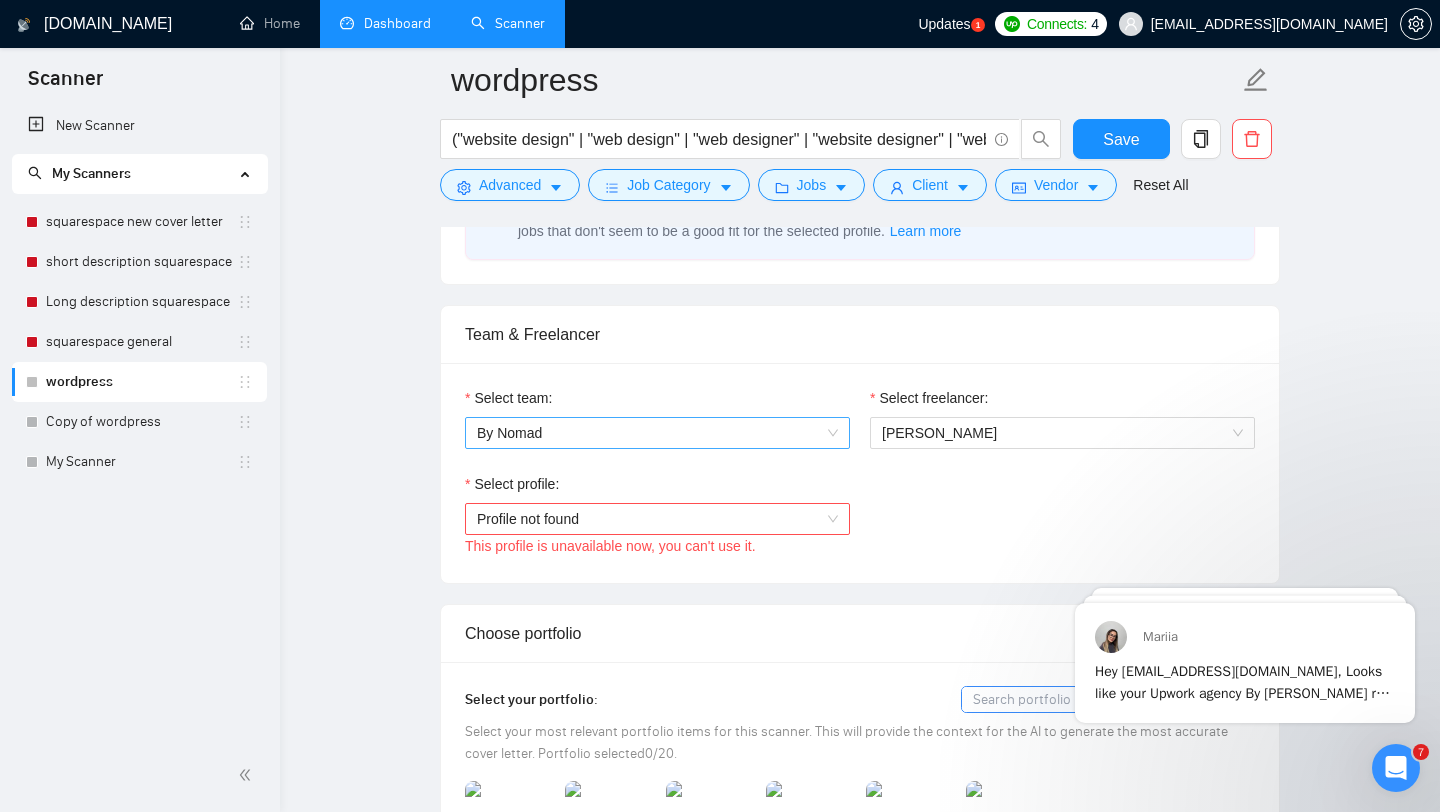 click on "By Nomad" at bounding box center (657, 433) 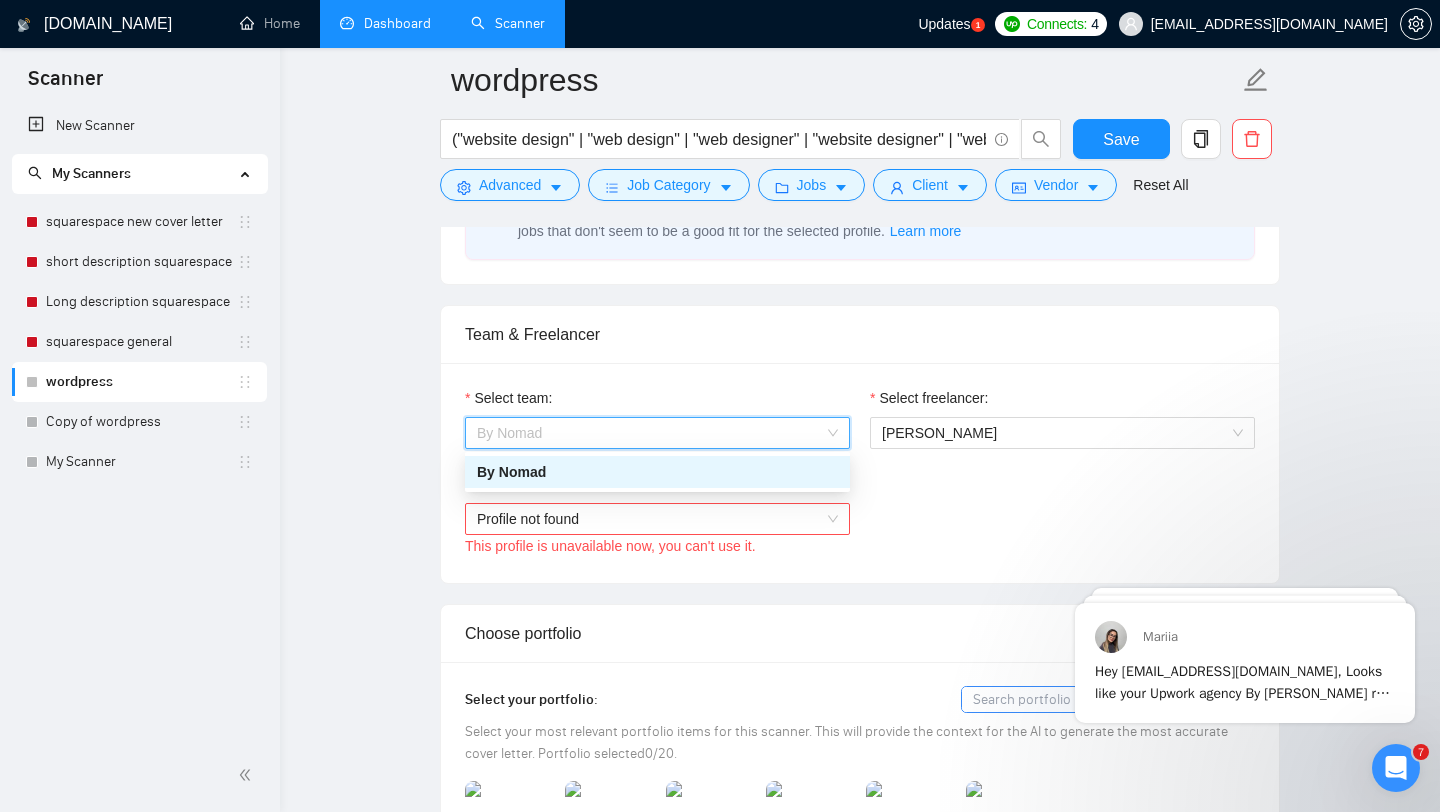 click on "By Nomad" at bounding box center [657, 472] 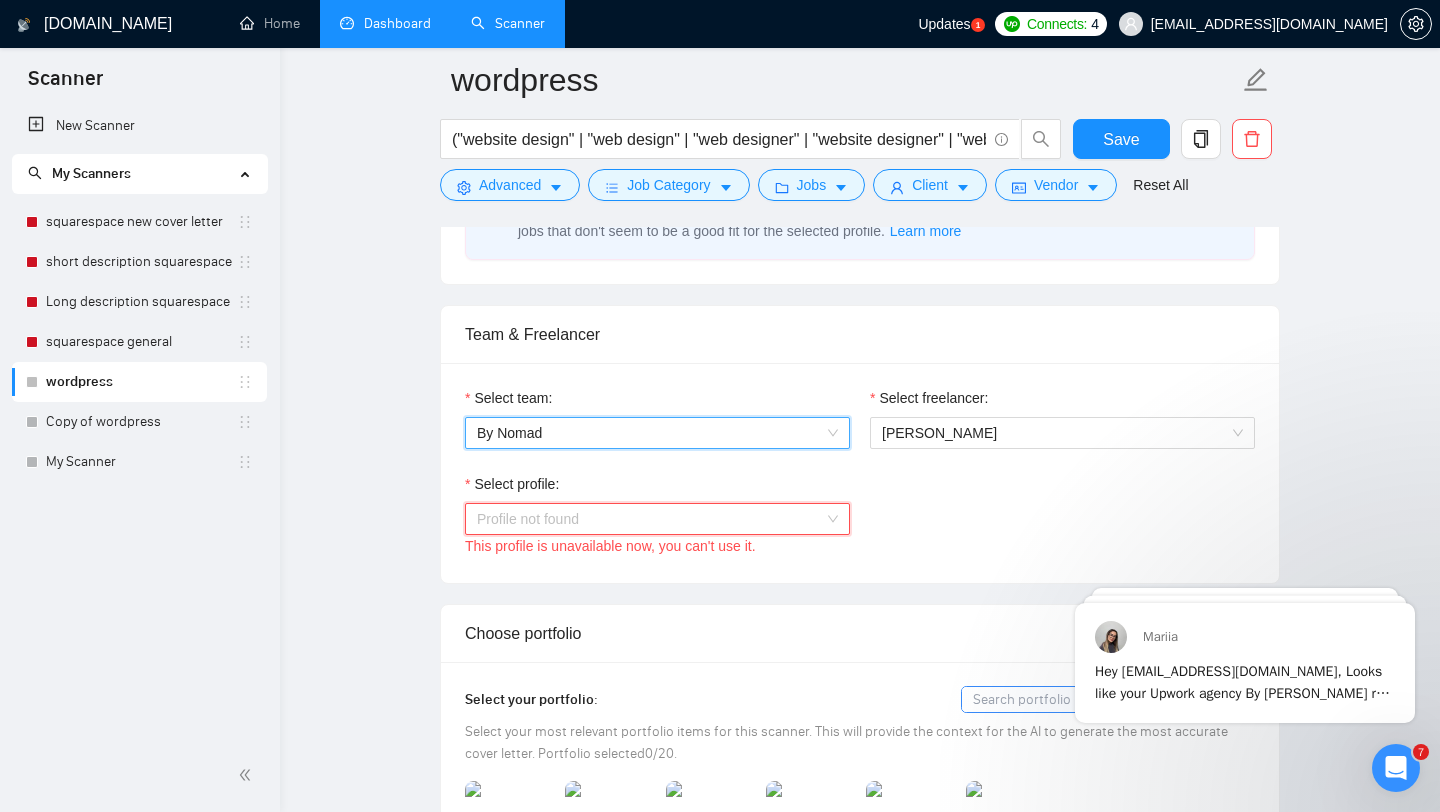click on "Profile not found" at bounding box center (657, 519) 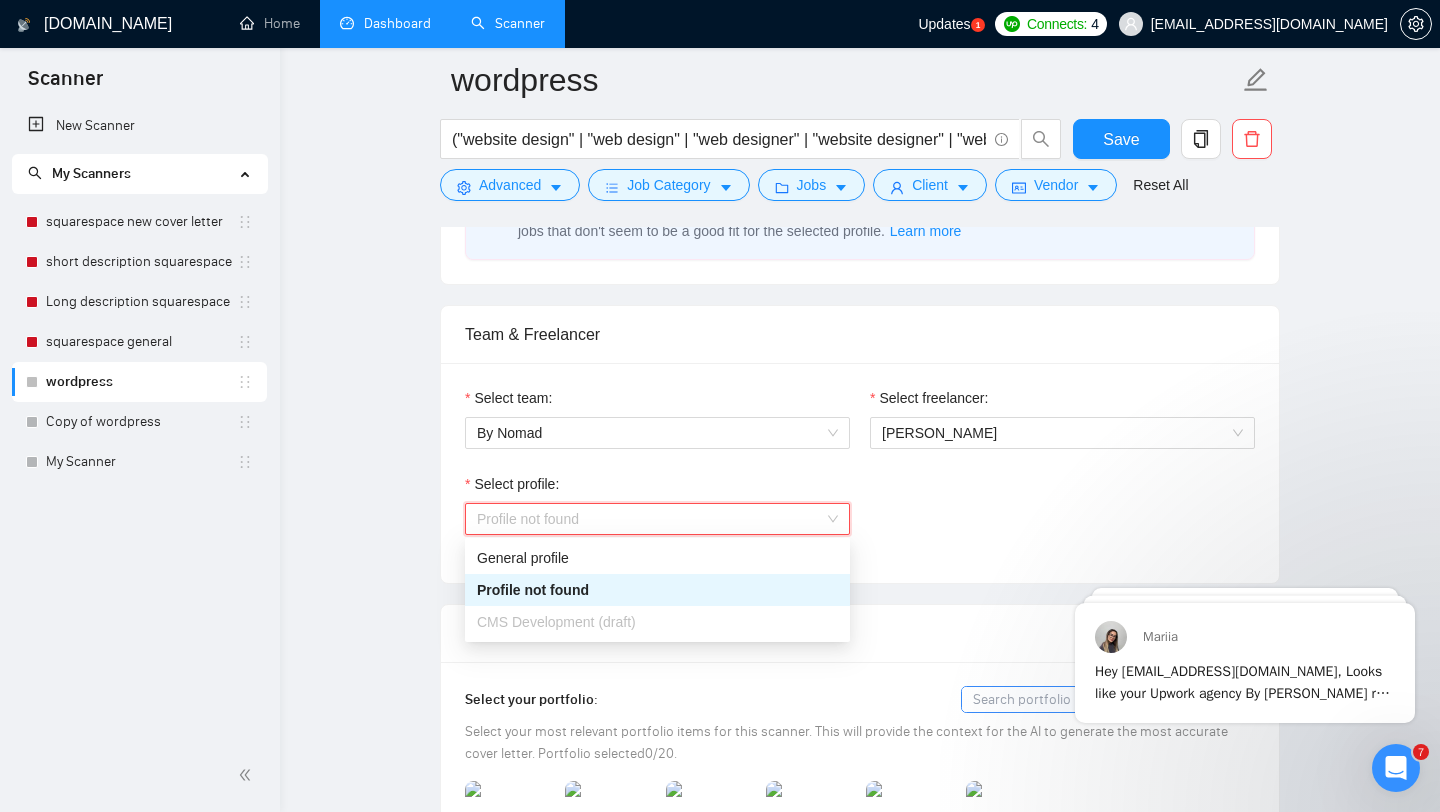 click on "CMS Development (draft)" at bounding box center [657, 622] 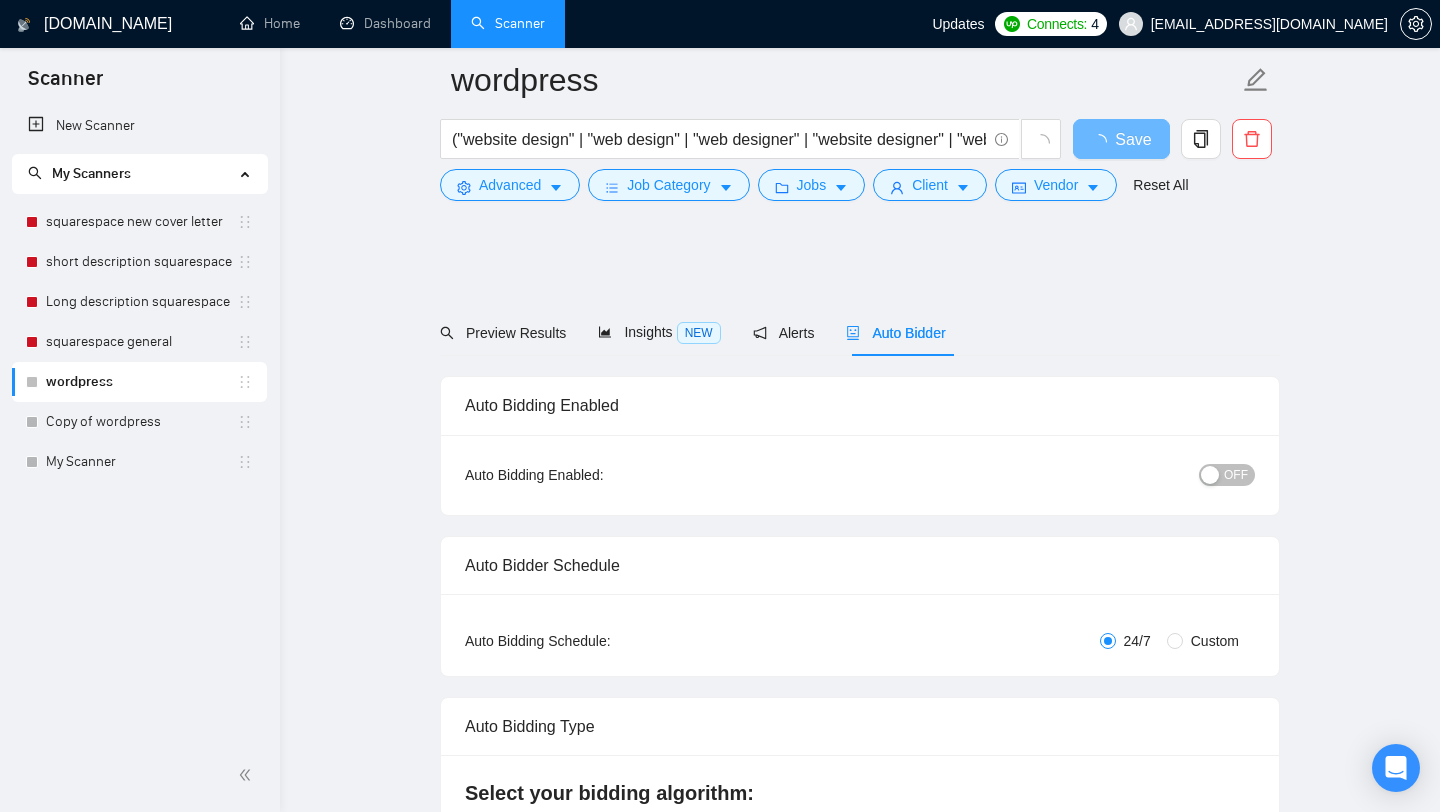 scroll, scrollTop: 925, scrollLeft: 0, axis: vertical 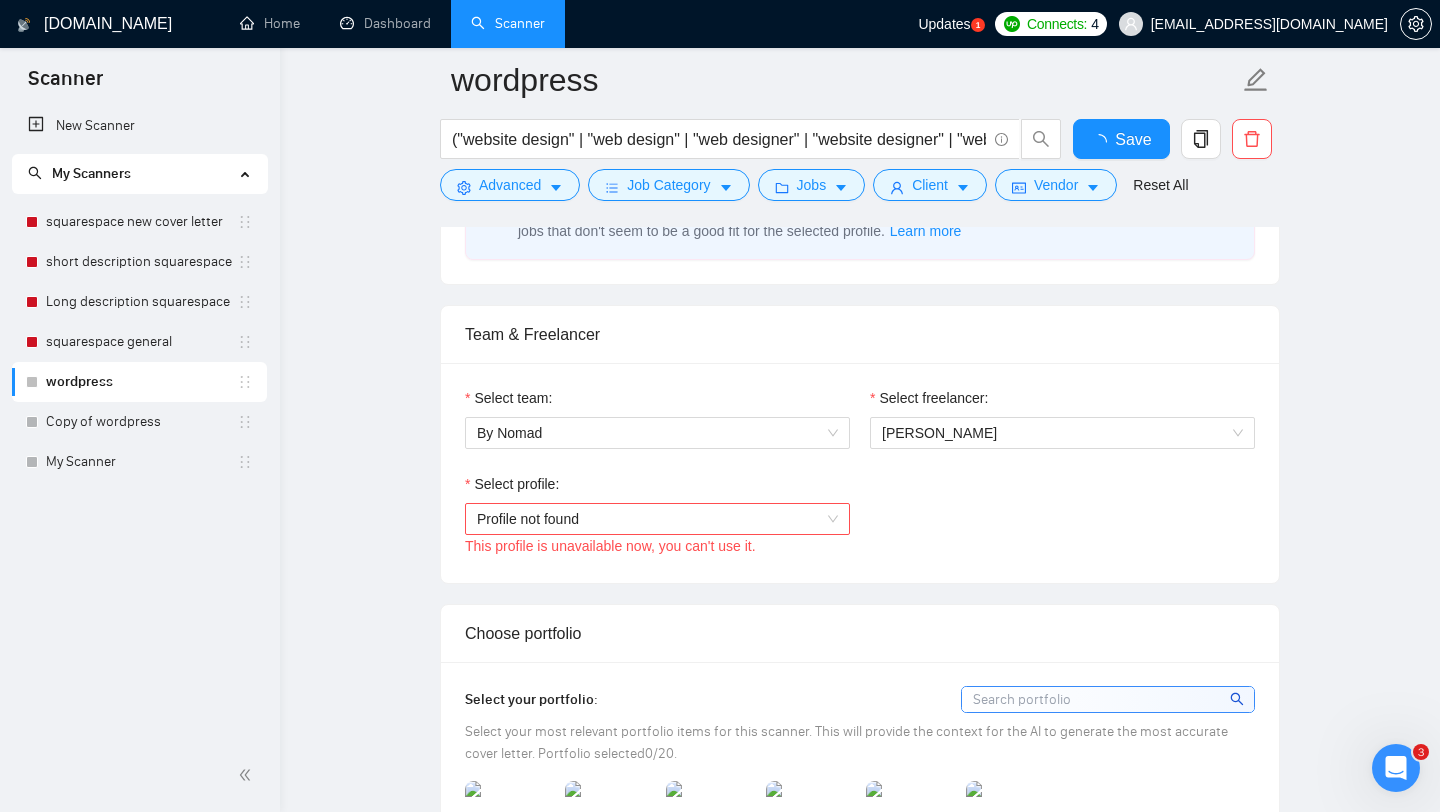 type 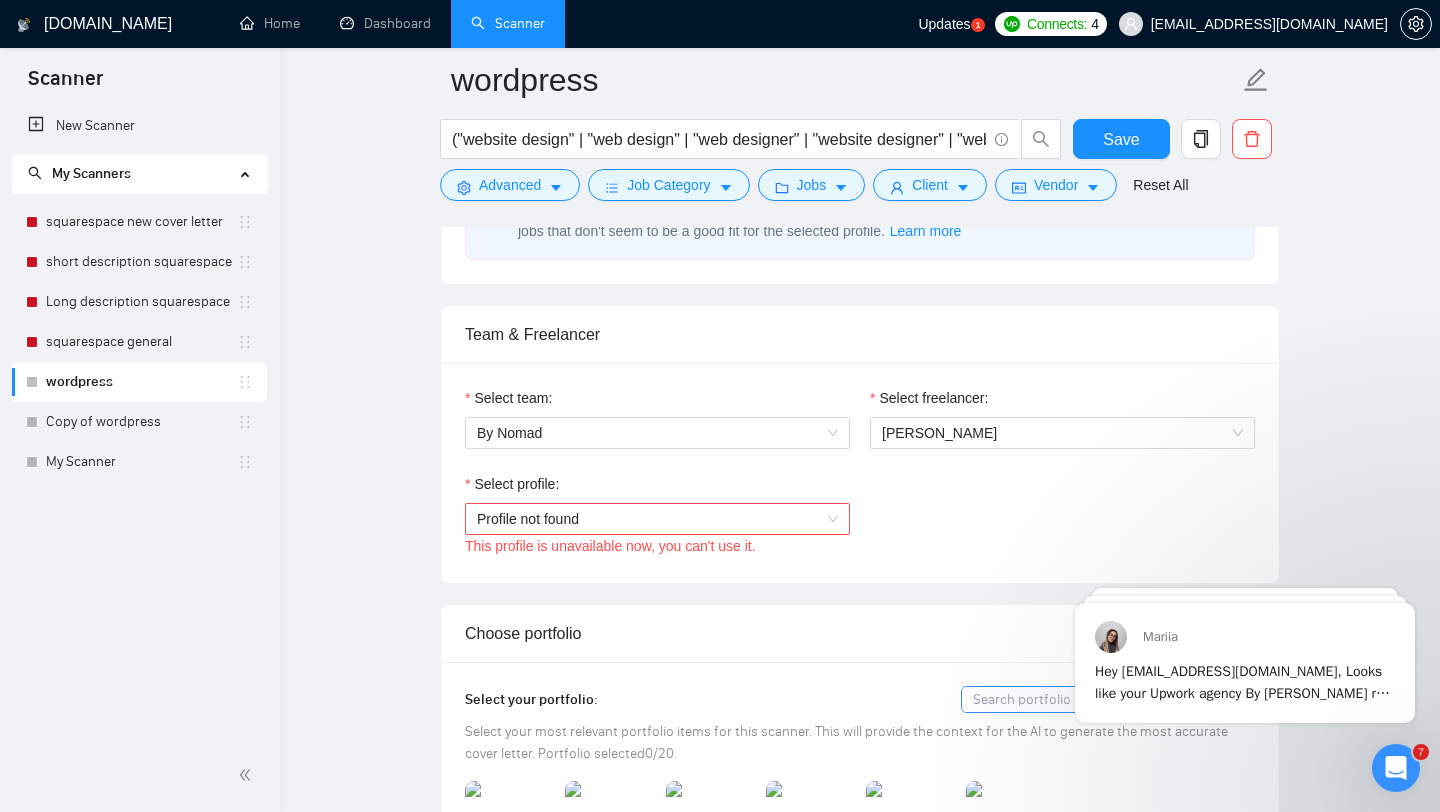 scroll, scrollTop: 0, scrollLeft: 0, axis: both 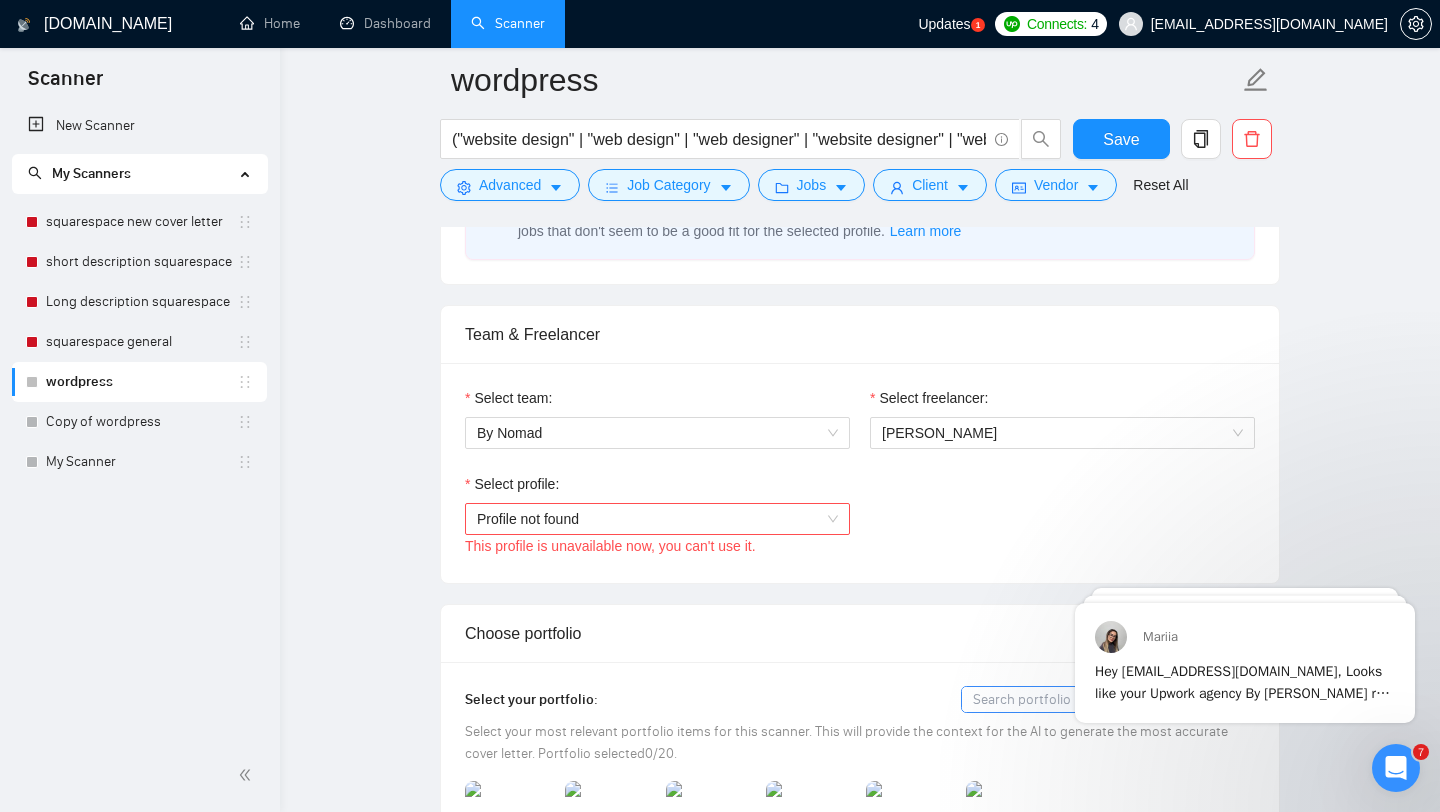 click on "Profile not found" at bounding box center (657, 519) 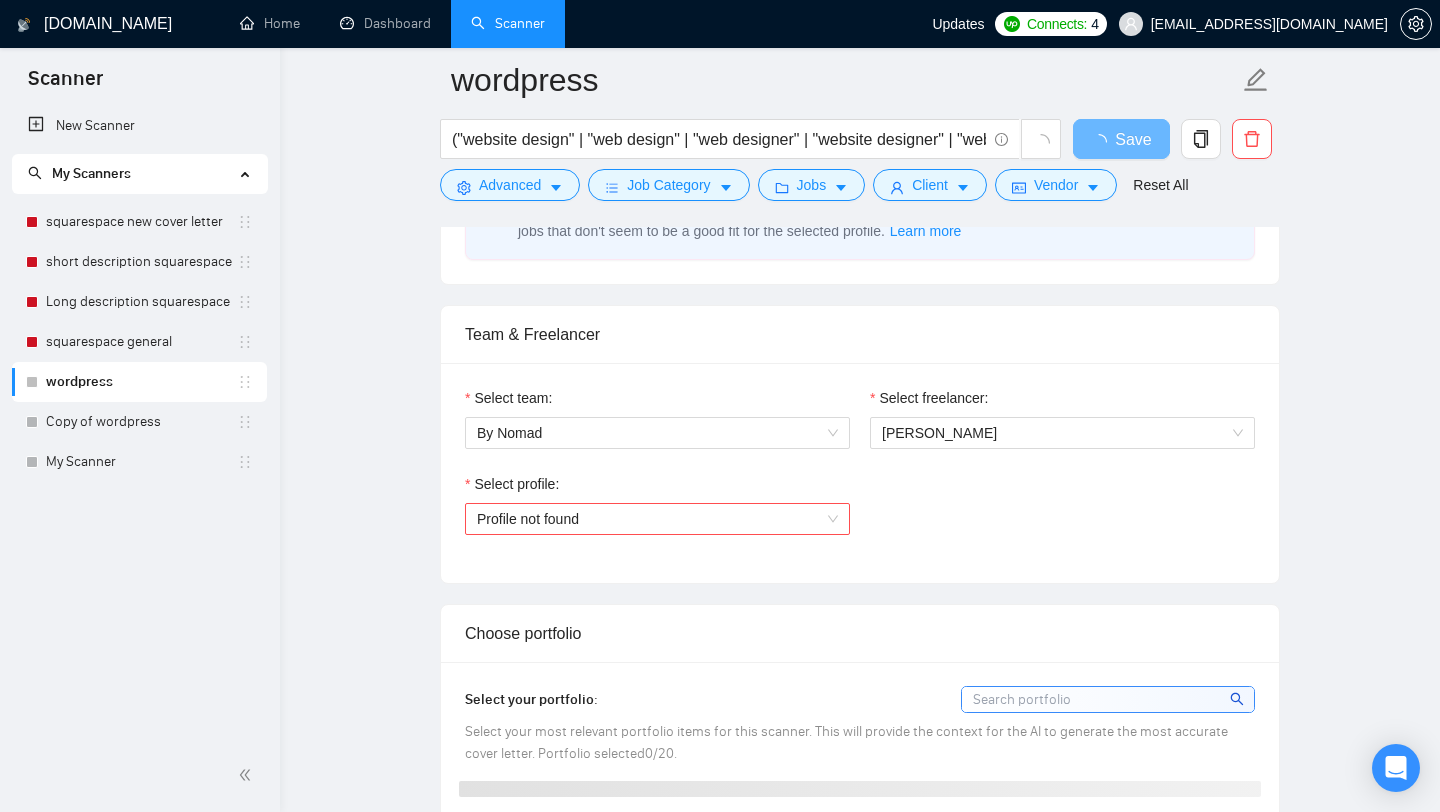scroll, scrollTop: 925, scrollLeft: 0, axis: vertical 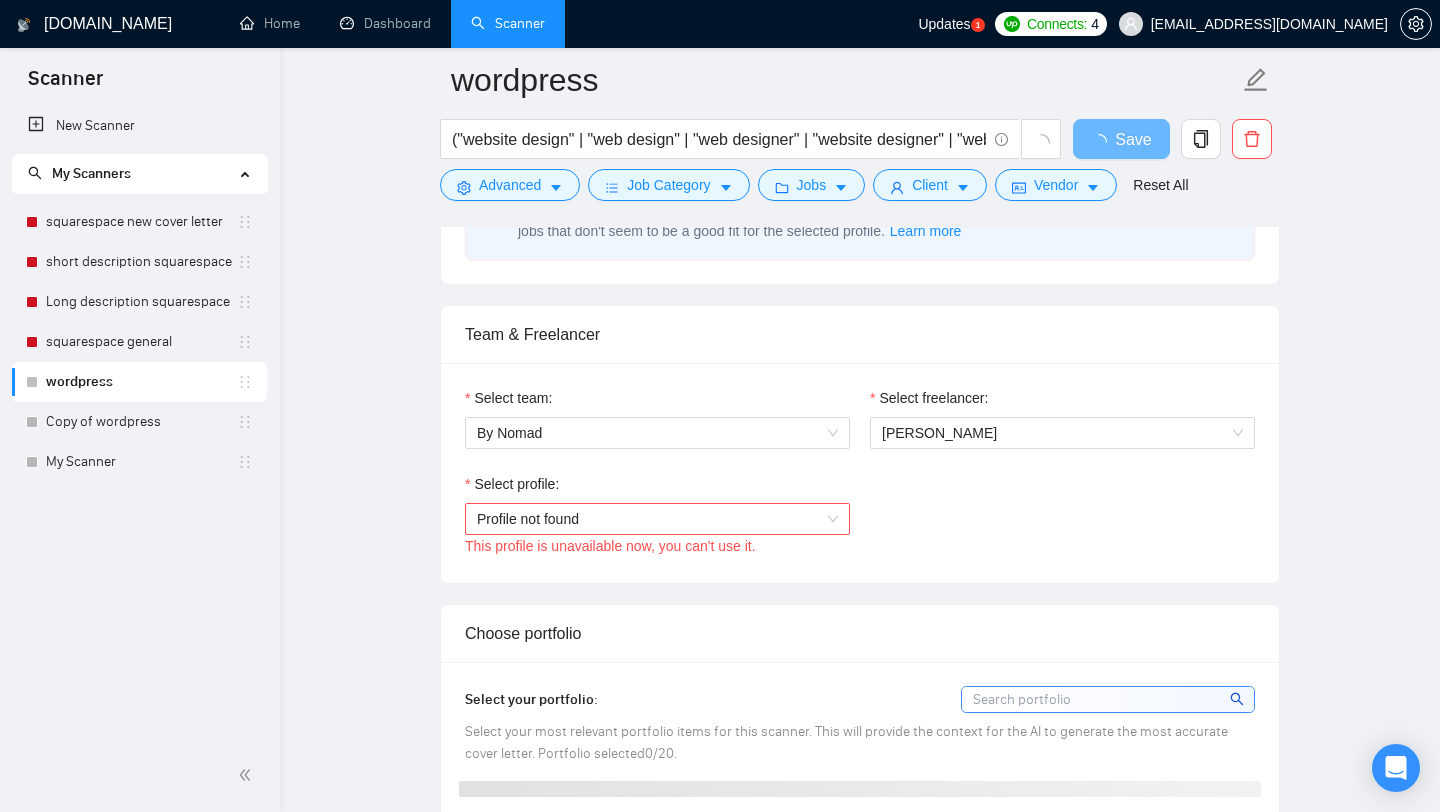click on "Select profile:" at bounding box center [657, 488] 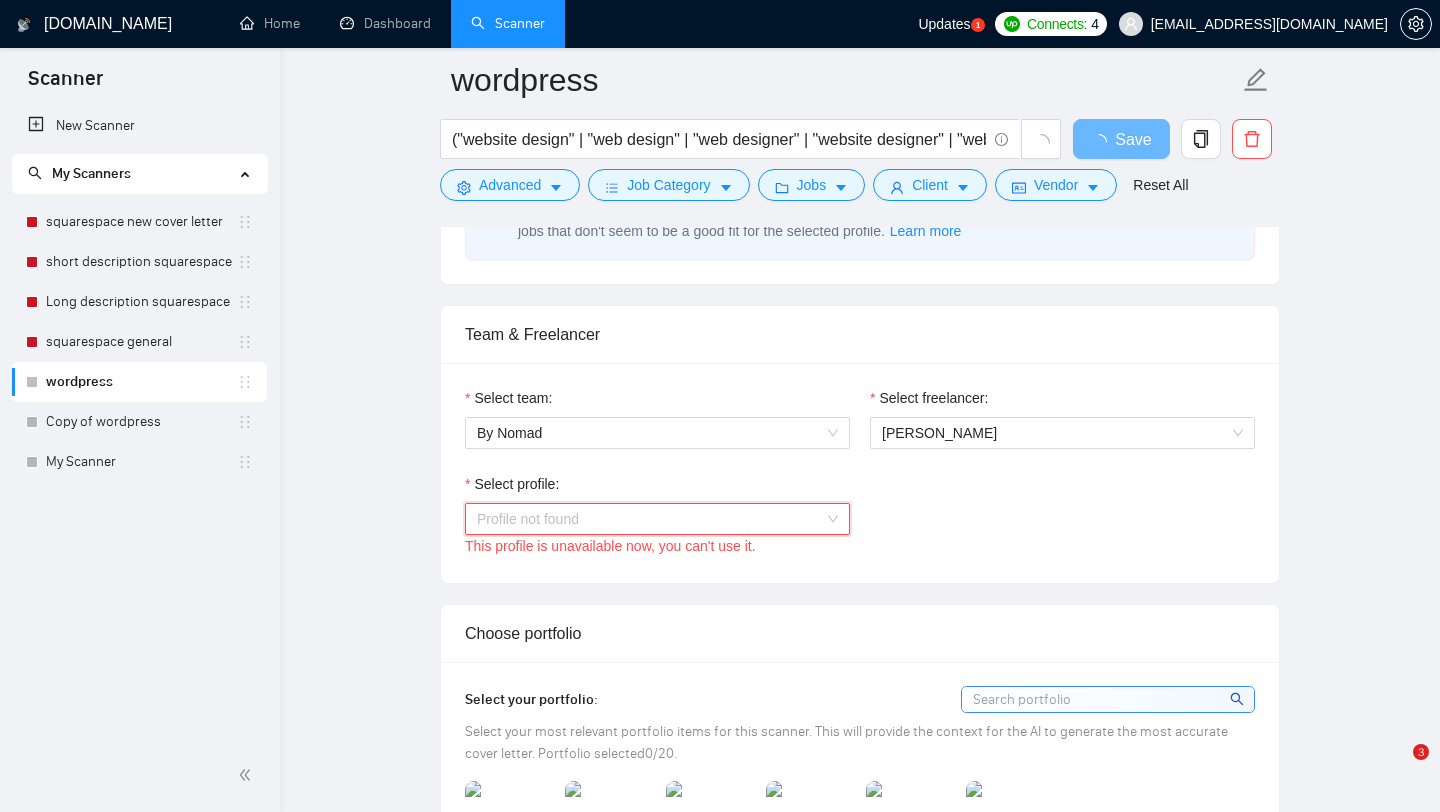 click on "Profile not found" at bounding box center [657, 519] 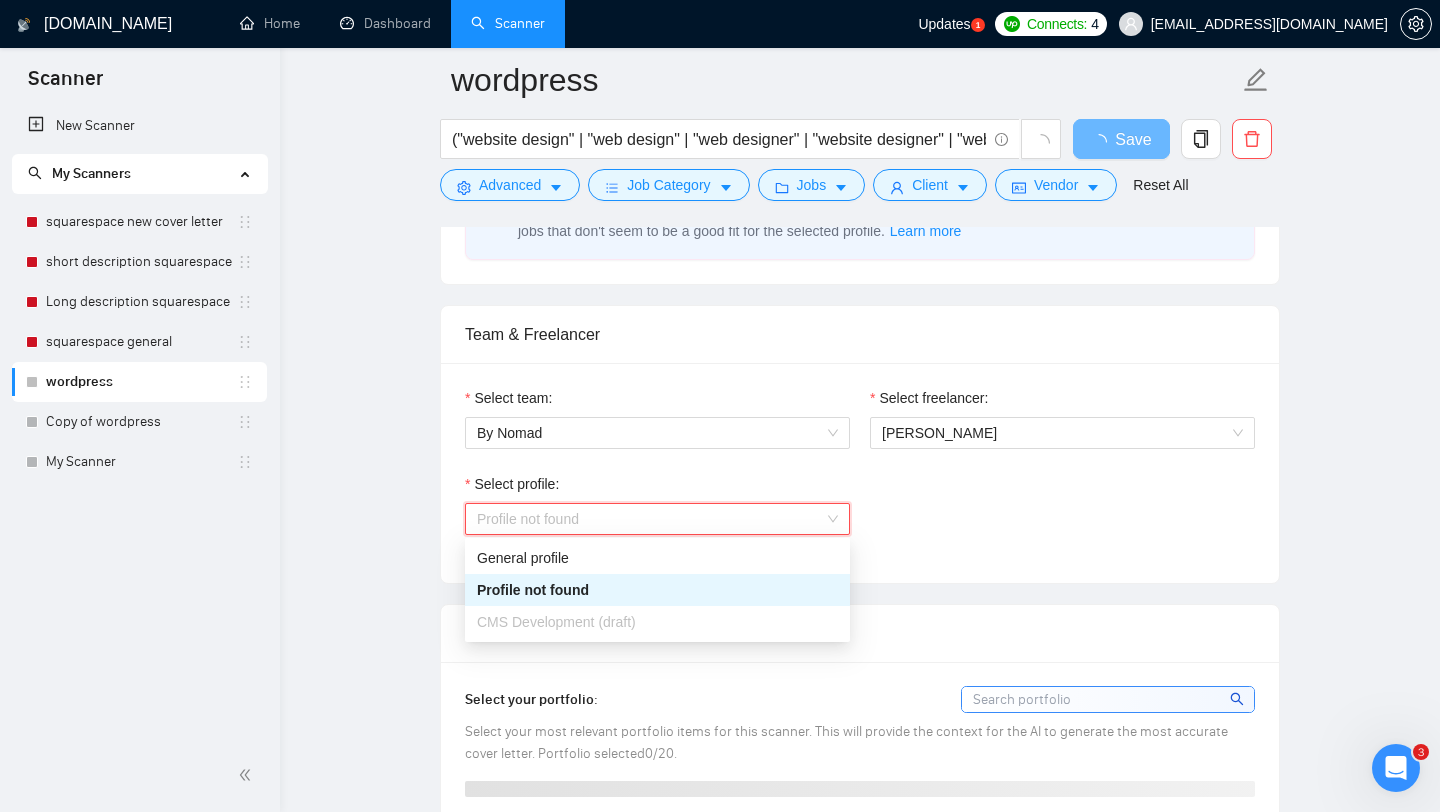 scroll, scrollTop: 0, scrollLeft: 0, axis: both 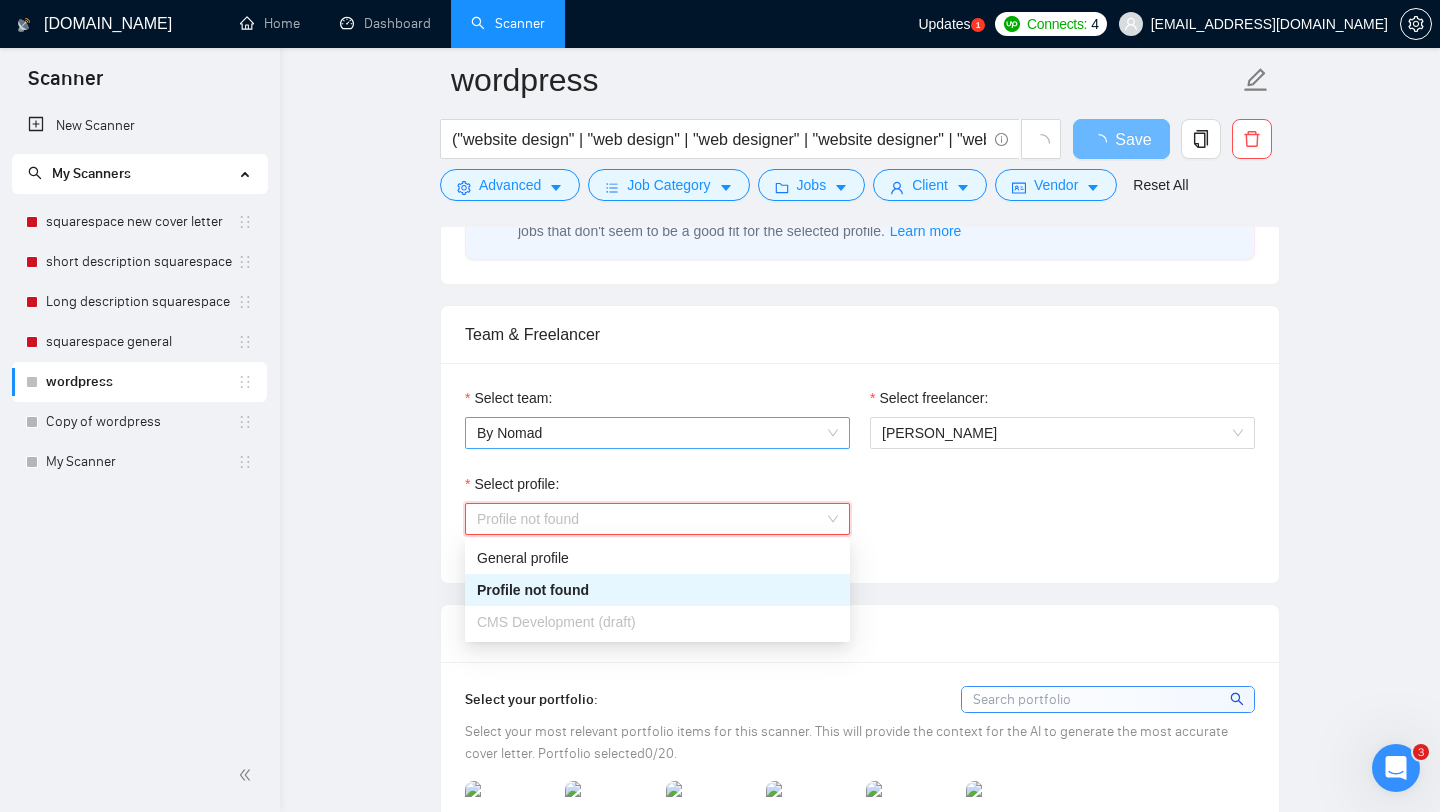 click on "By Nomad" at bounding box center [657, 433] 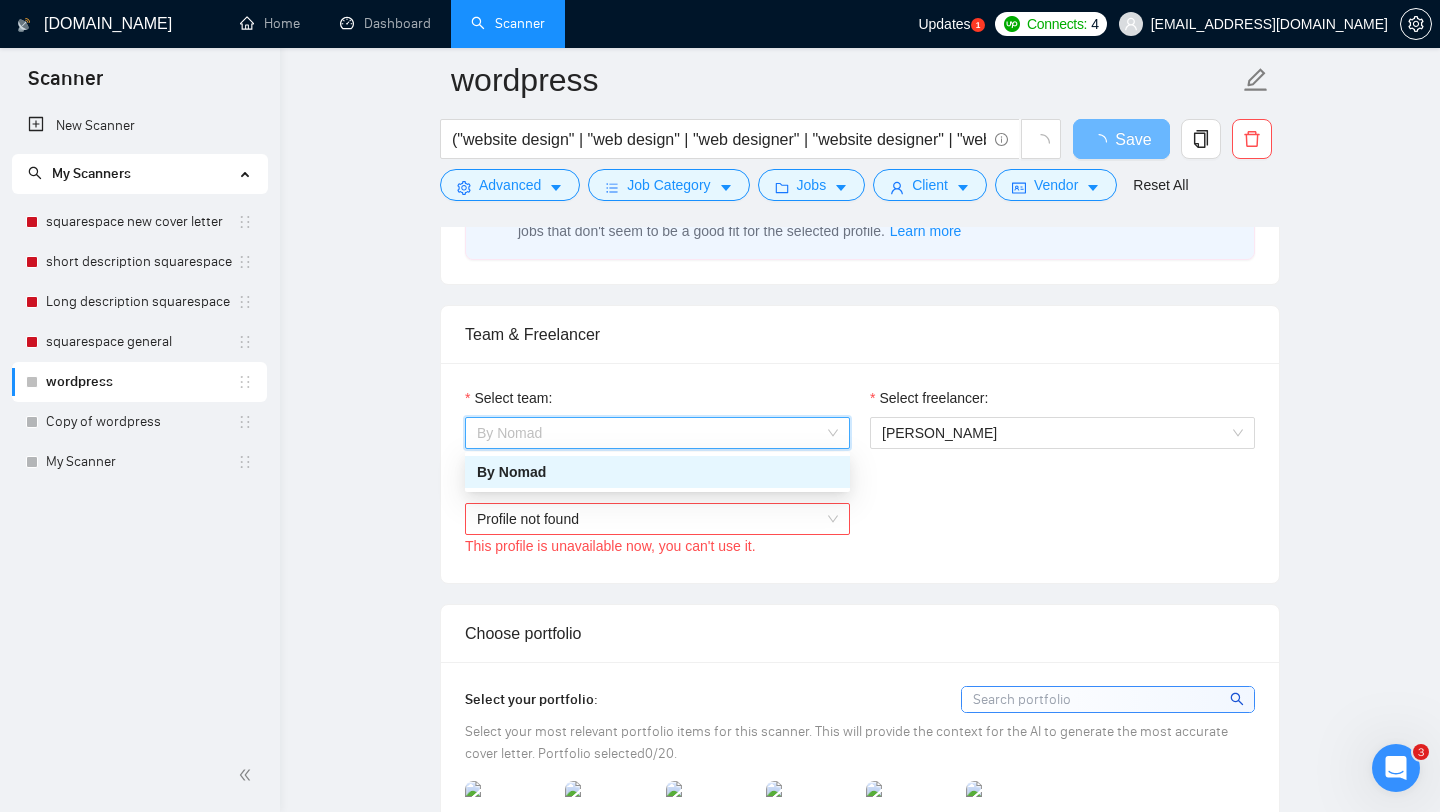 type 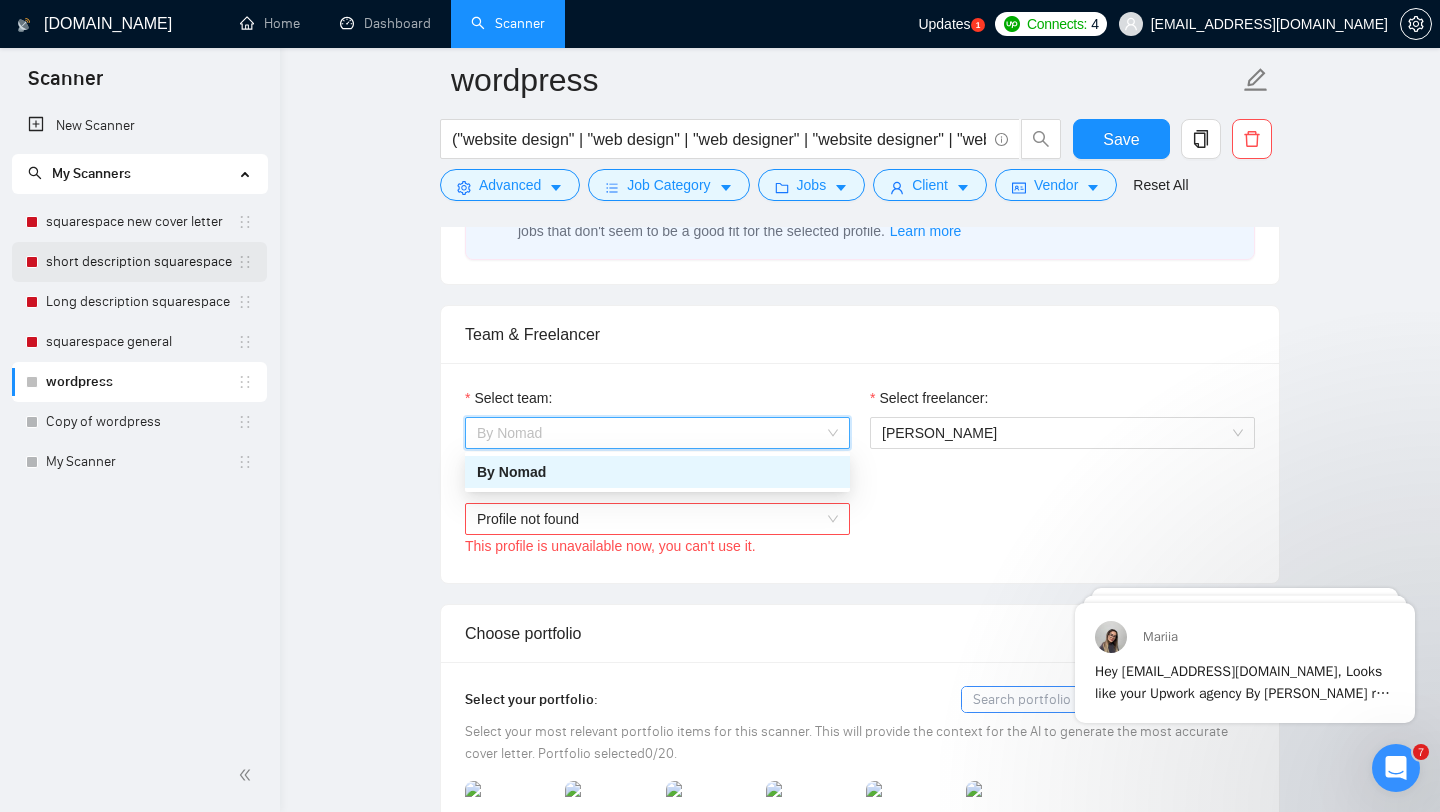 scroll, scrollTop: 0, scrollLeft: 0, axis: both 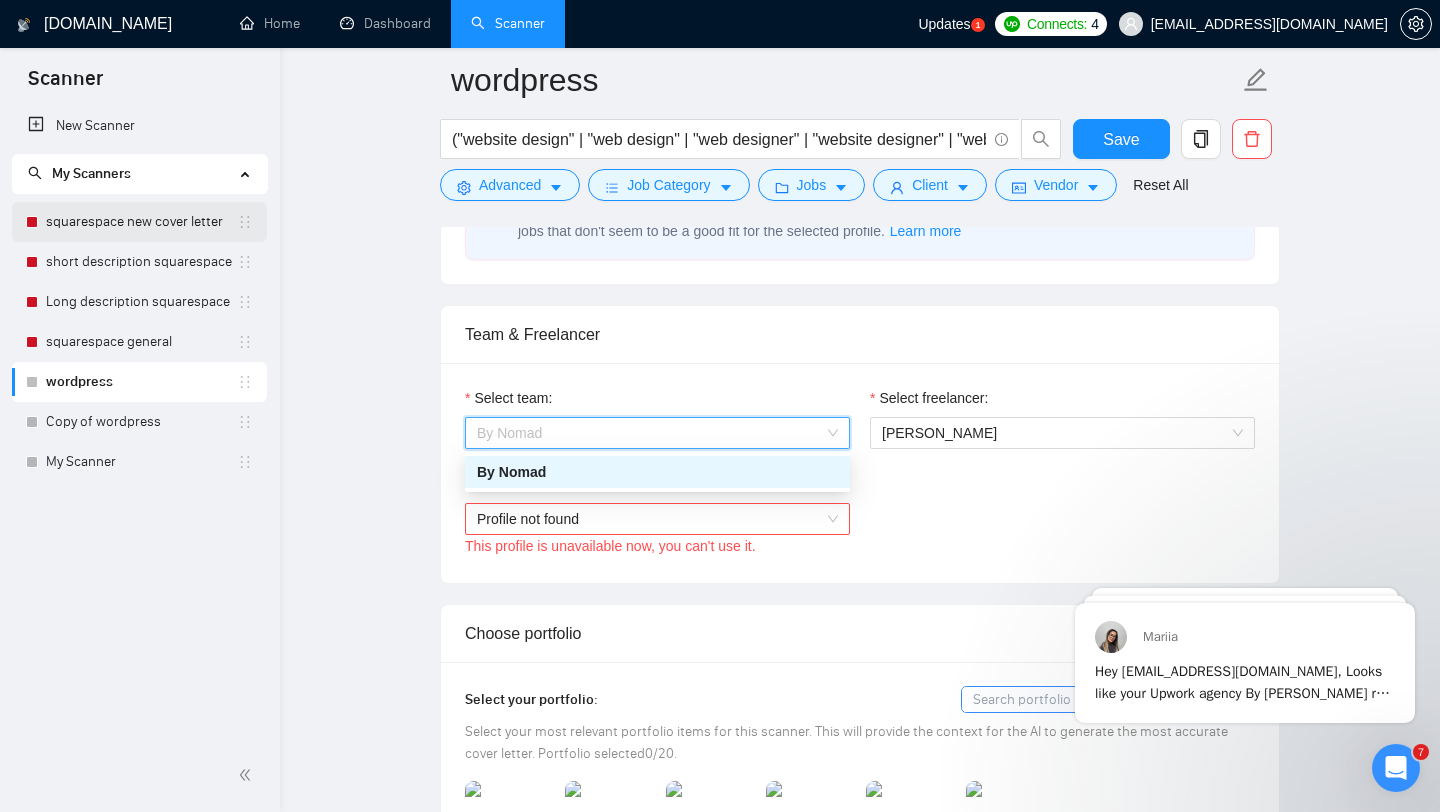 click on "squarespace new cover letter" at bounding box center (141, 222) 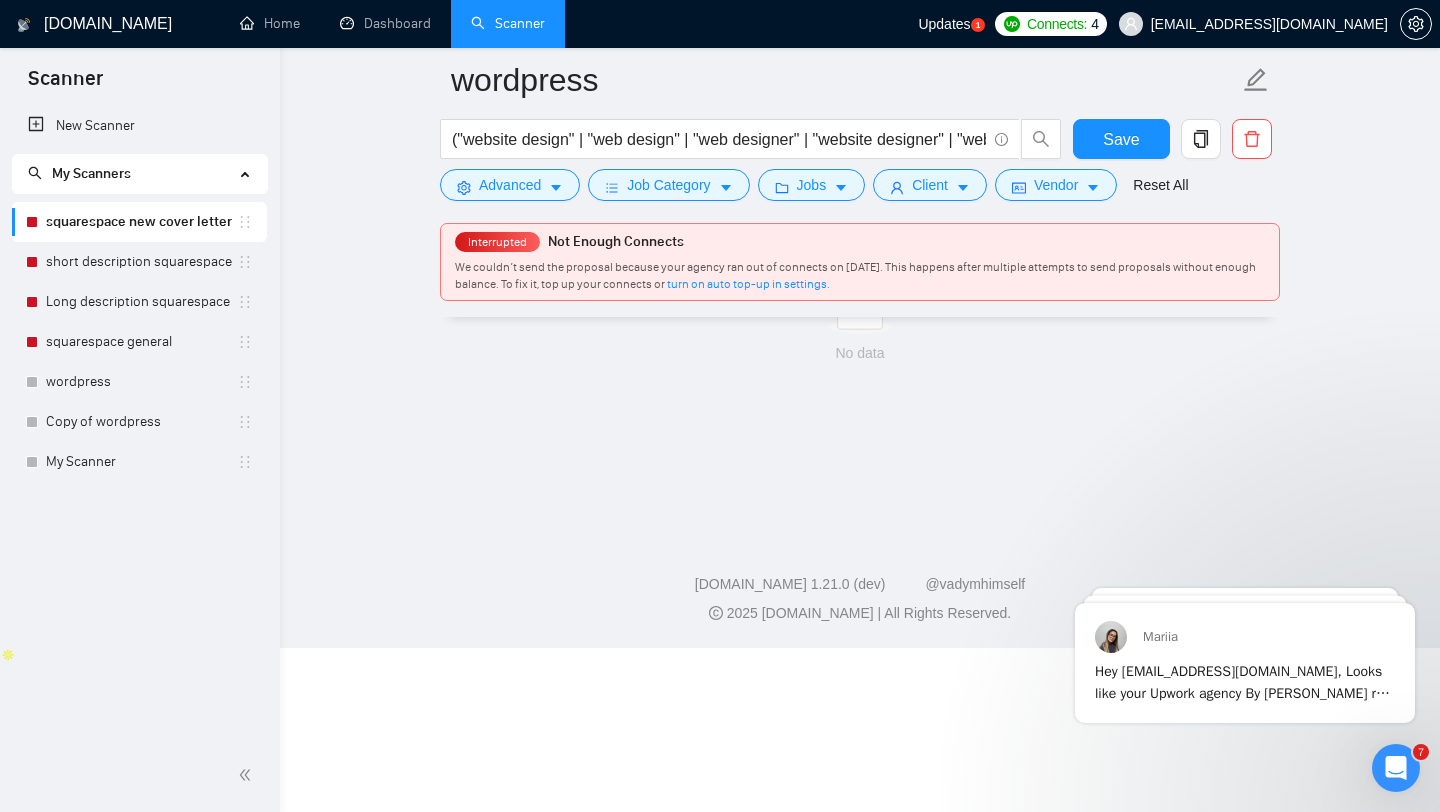 scroll, scrollTop: 0, scrollLeft: 0, axis: both 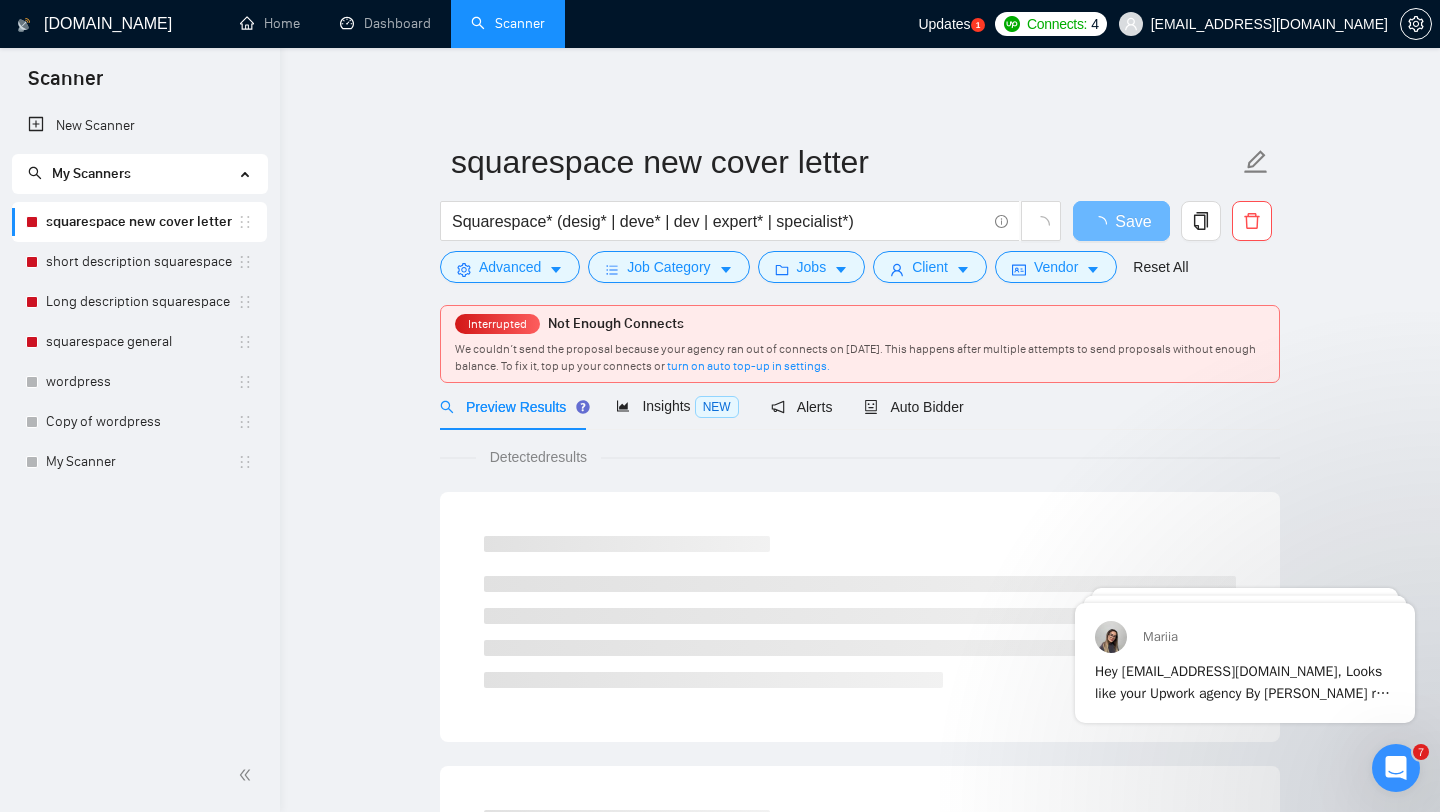 click on "Connects:" at bounding box center (1057, 24) 